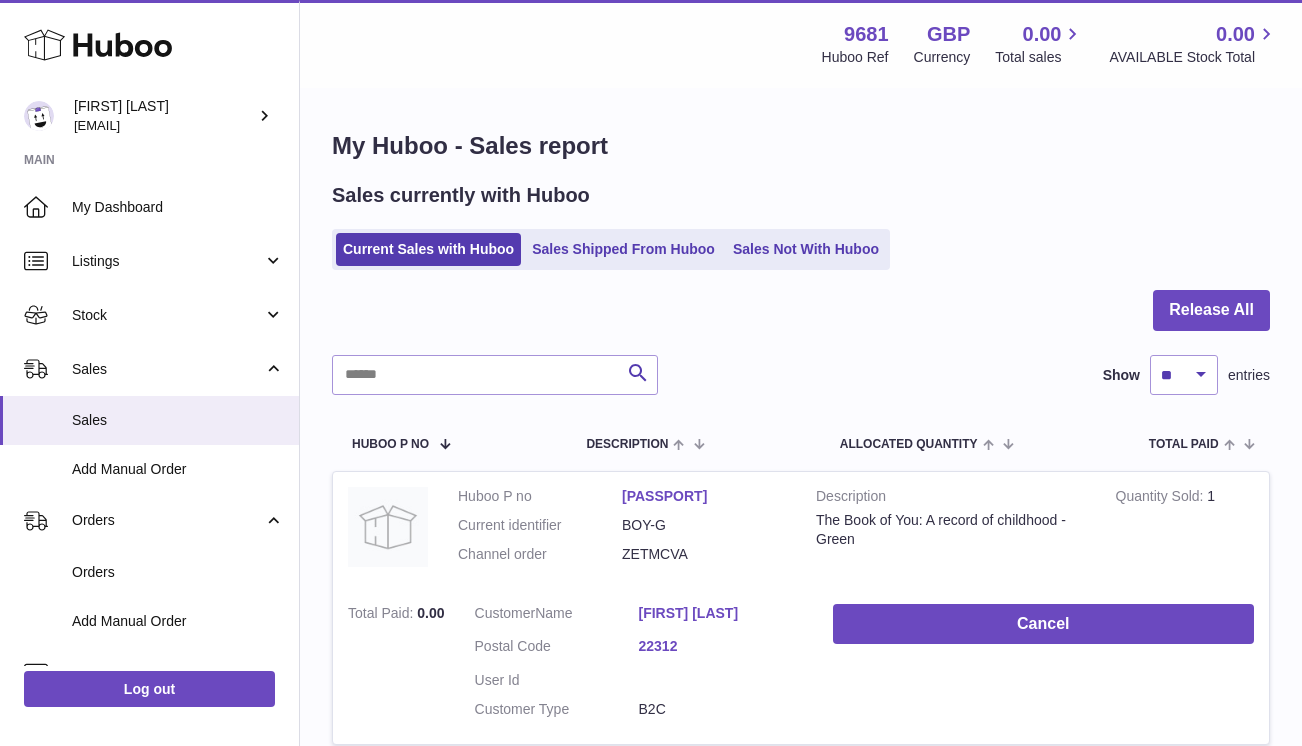 scroll, scrollTop: 0, scrollLeft: 0, axis: both 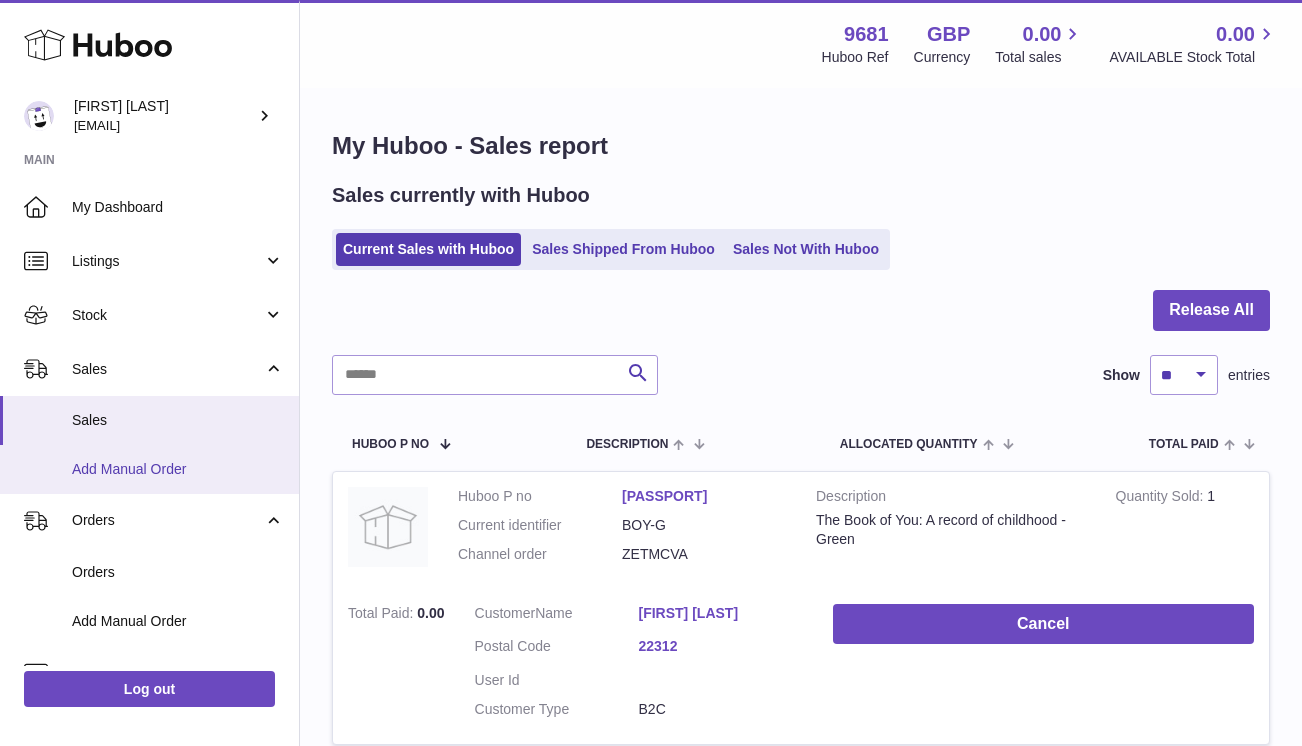 click on "Add Manual Order" at bounding box center (149, 469) 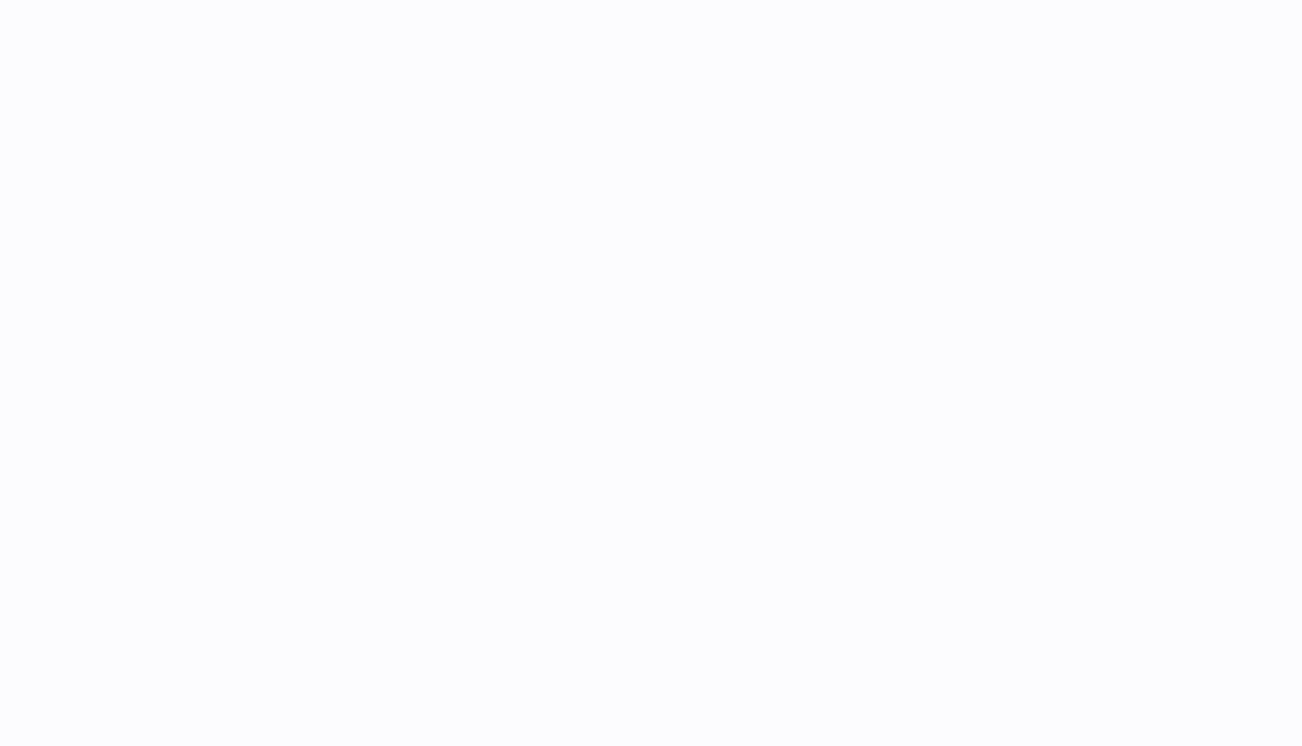 scroll, scrollTop: 0, scrollLeft: 0, axis: both 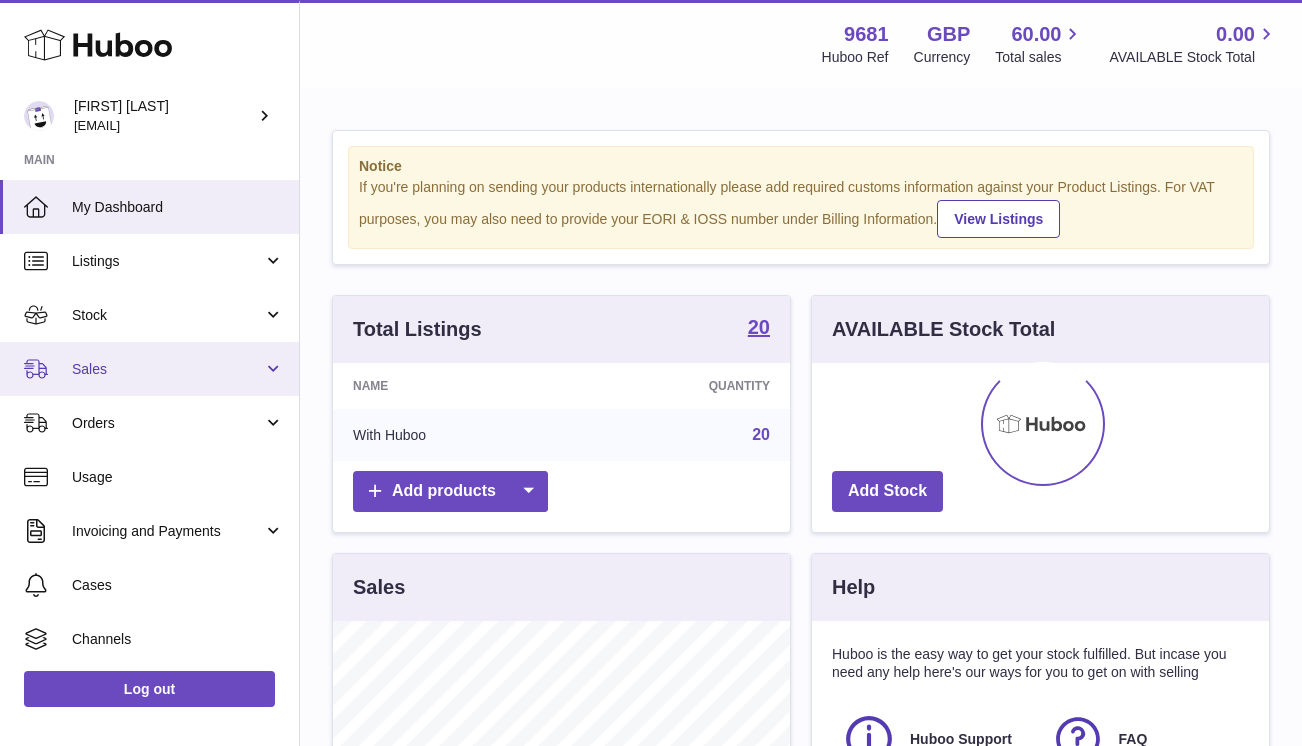 click on "Sales" at bounding box center (167, 369) 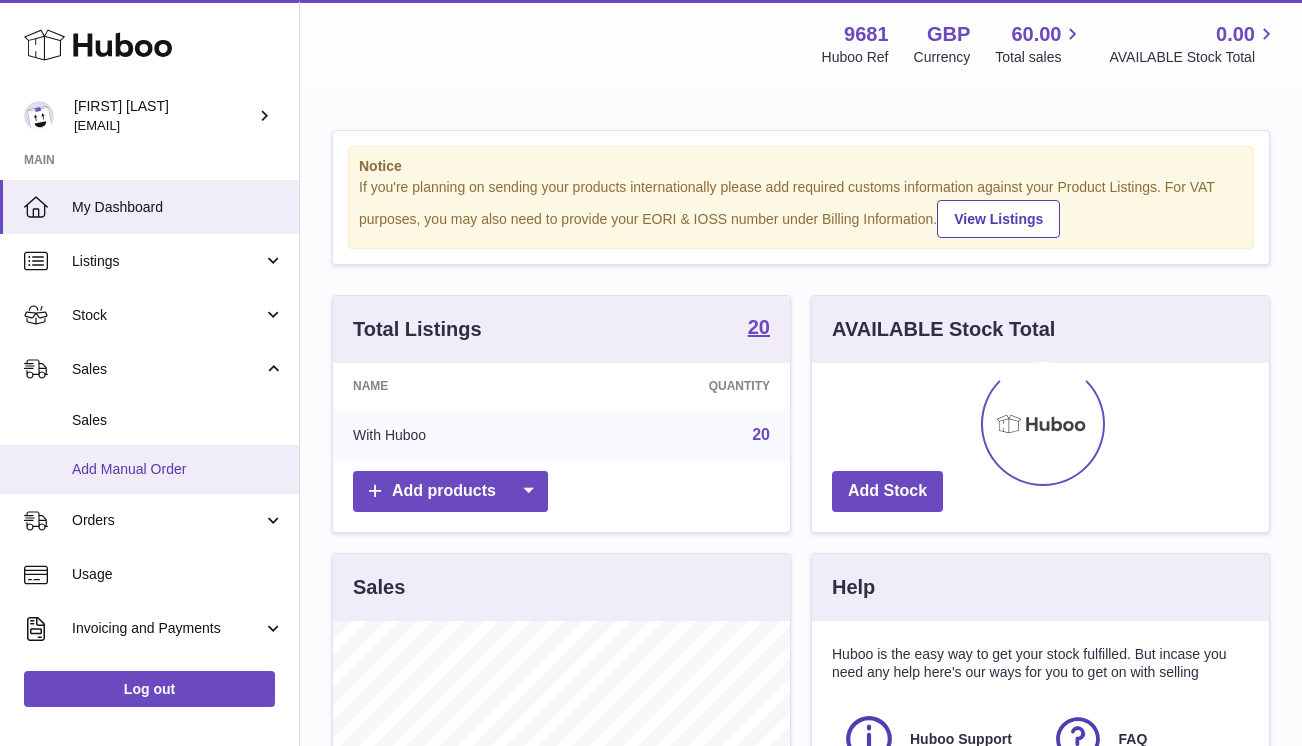 click on "Add Manual Order" at bounding box center [178, 469] 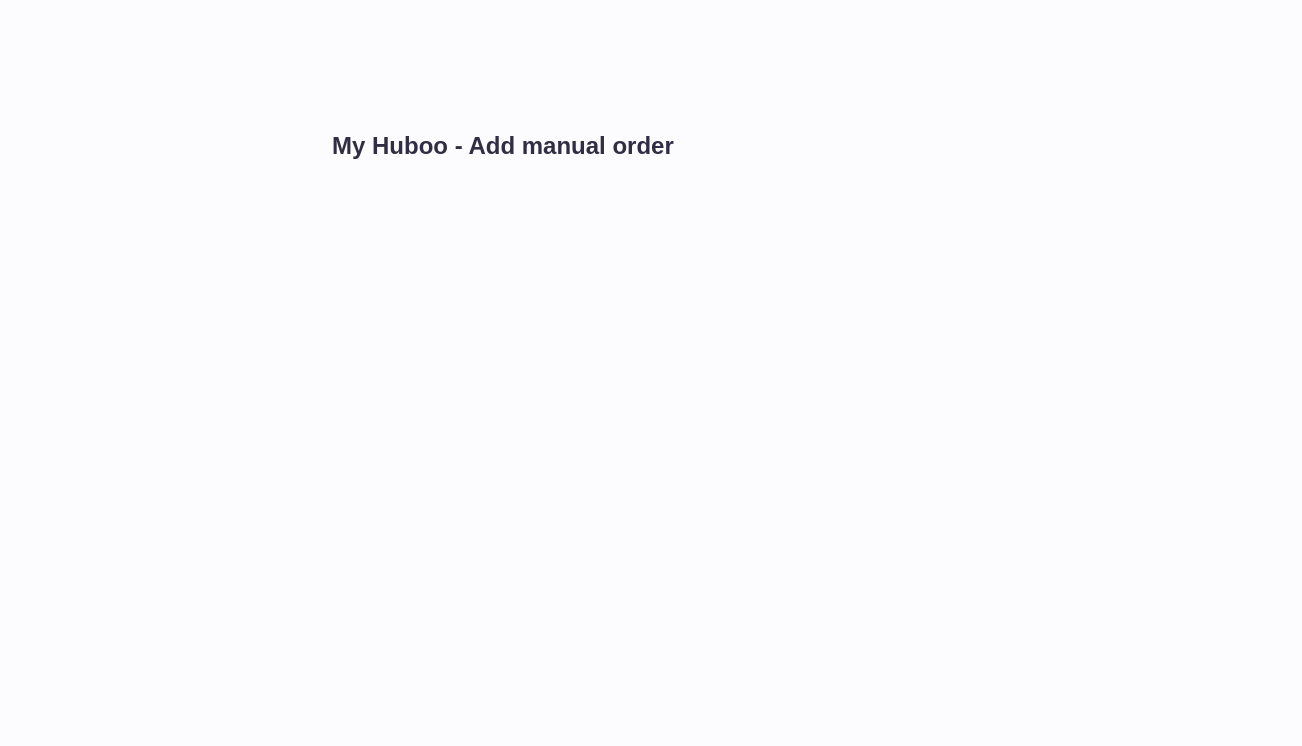 scroll, scrollTop: 0, scrollLeft: 0, axis: both 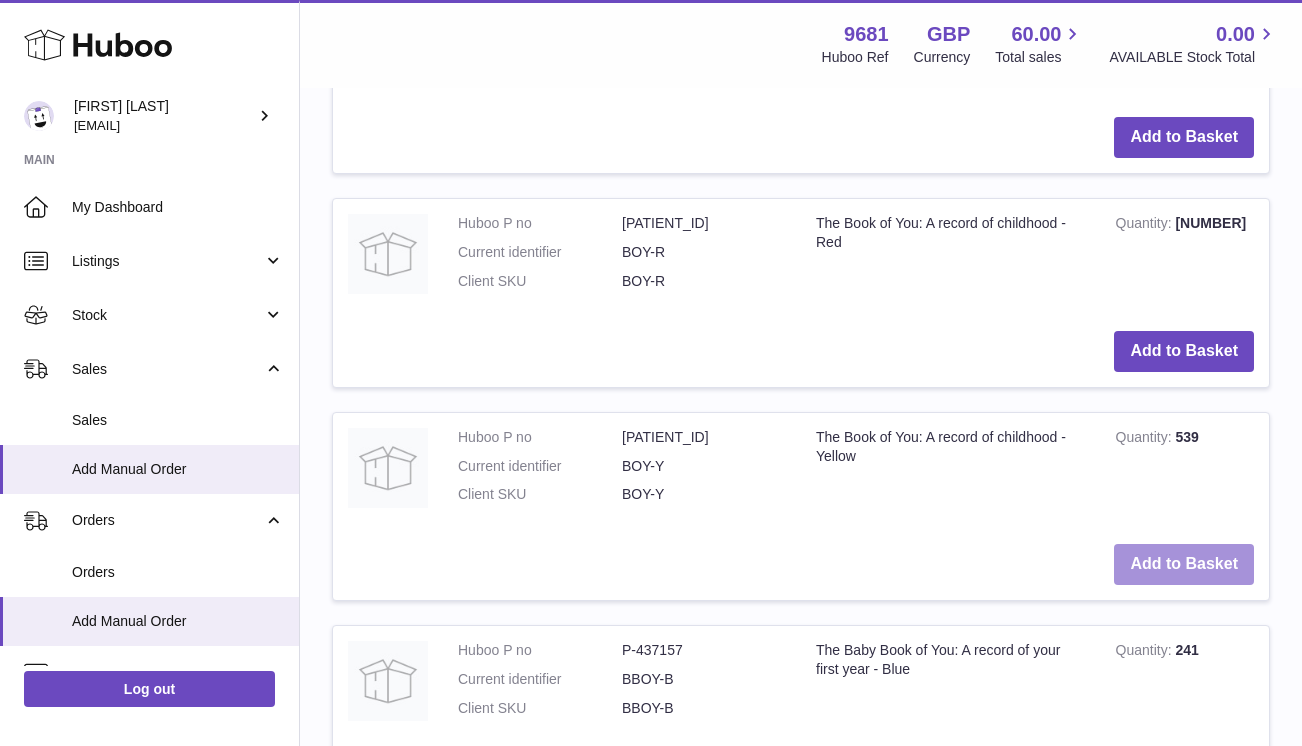 click on "Add to Basket" at bounding box center (1184, 564) 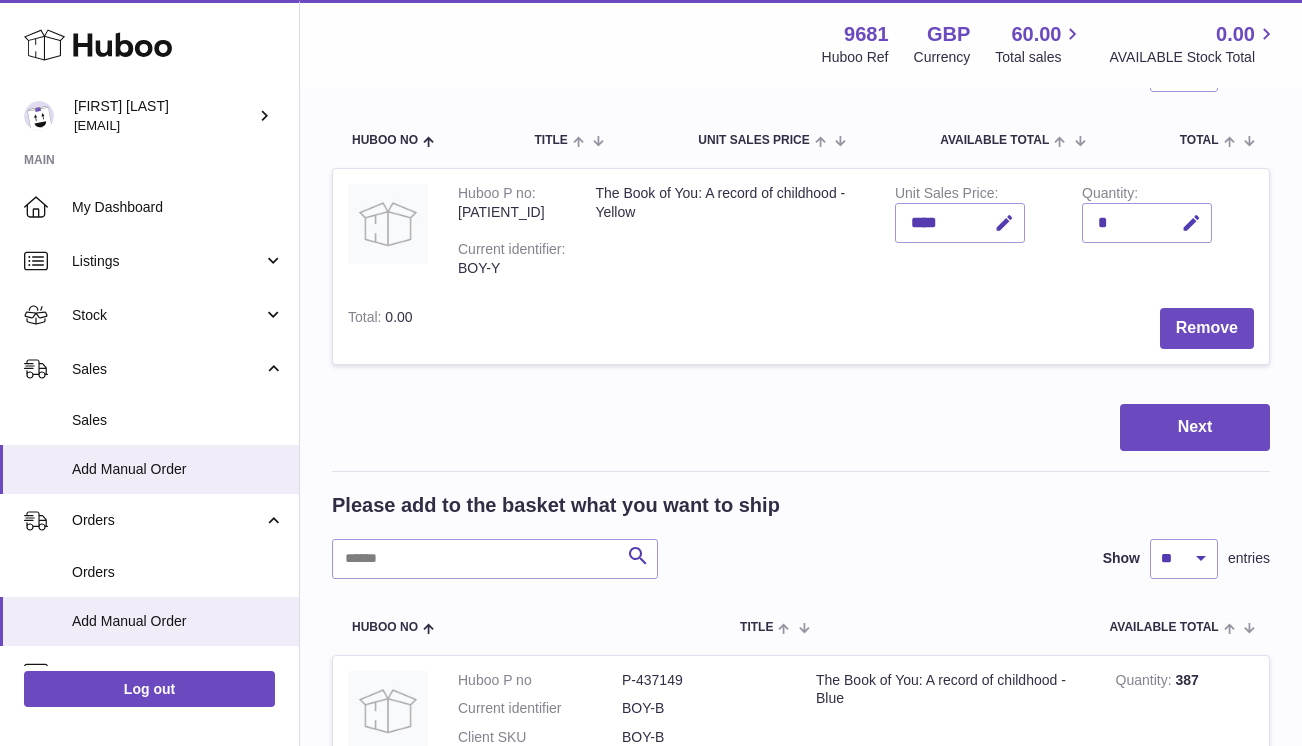 scroll, scrollTop: 190, scrollLeft: 0, axis: vertical 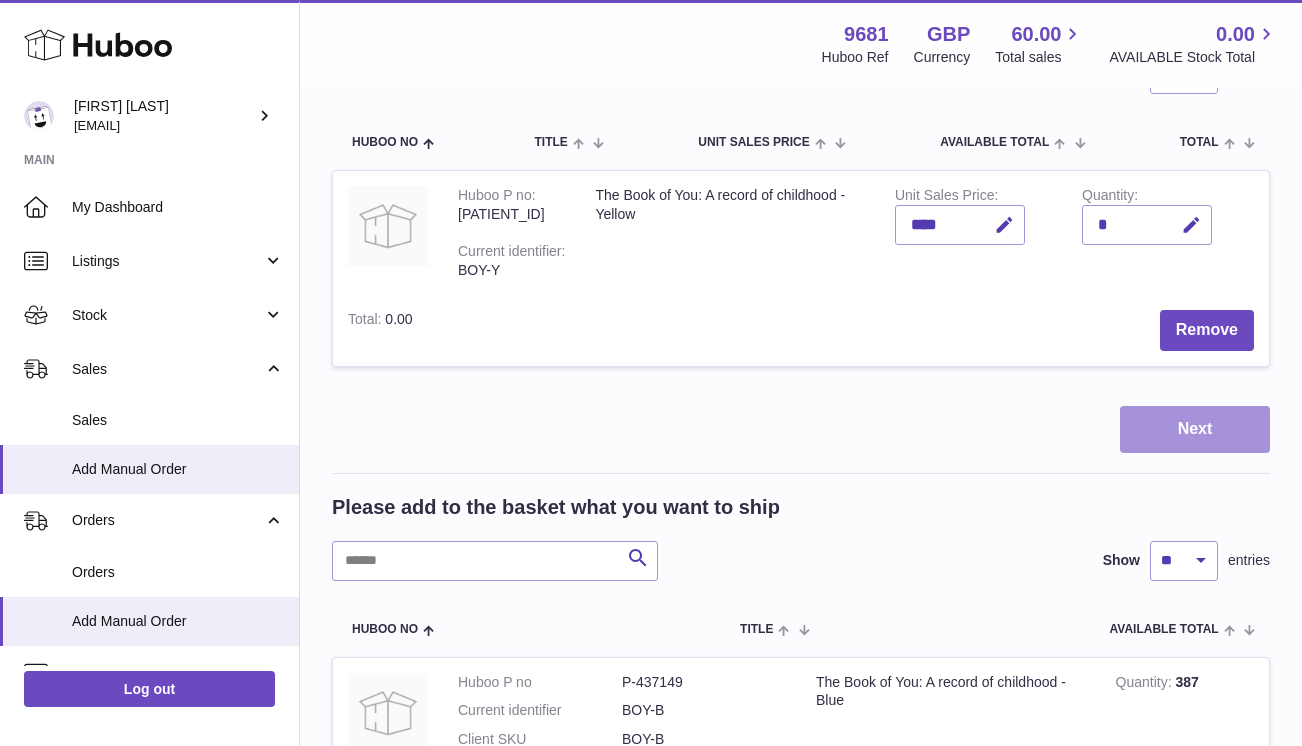 click on "Next" at bounding box center [1195, 429] 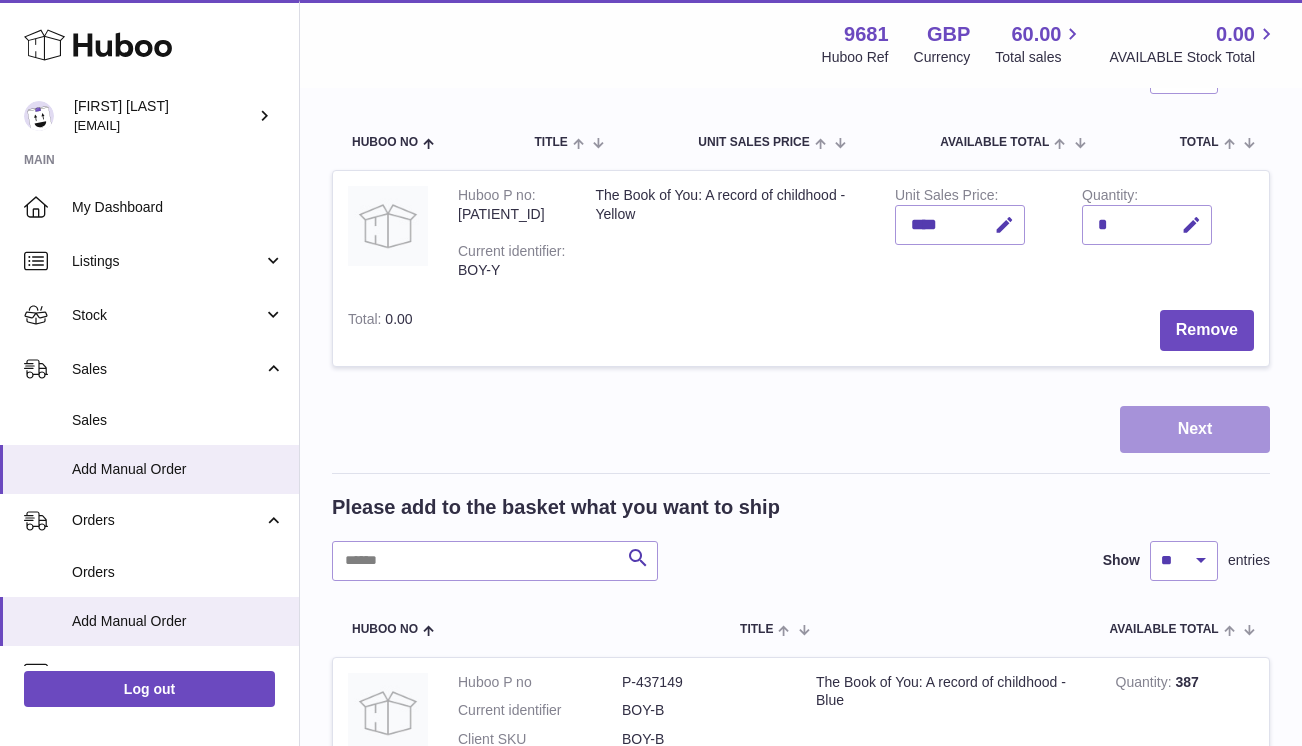 scroll, scrollTop: 0, scrollLeft: 0, axis: both 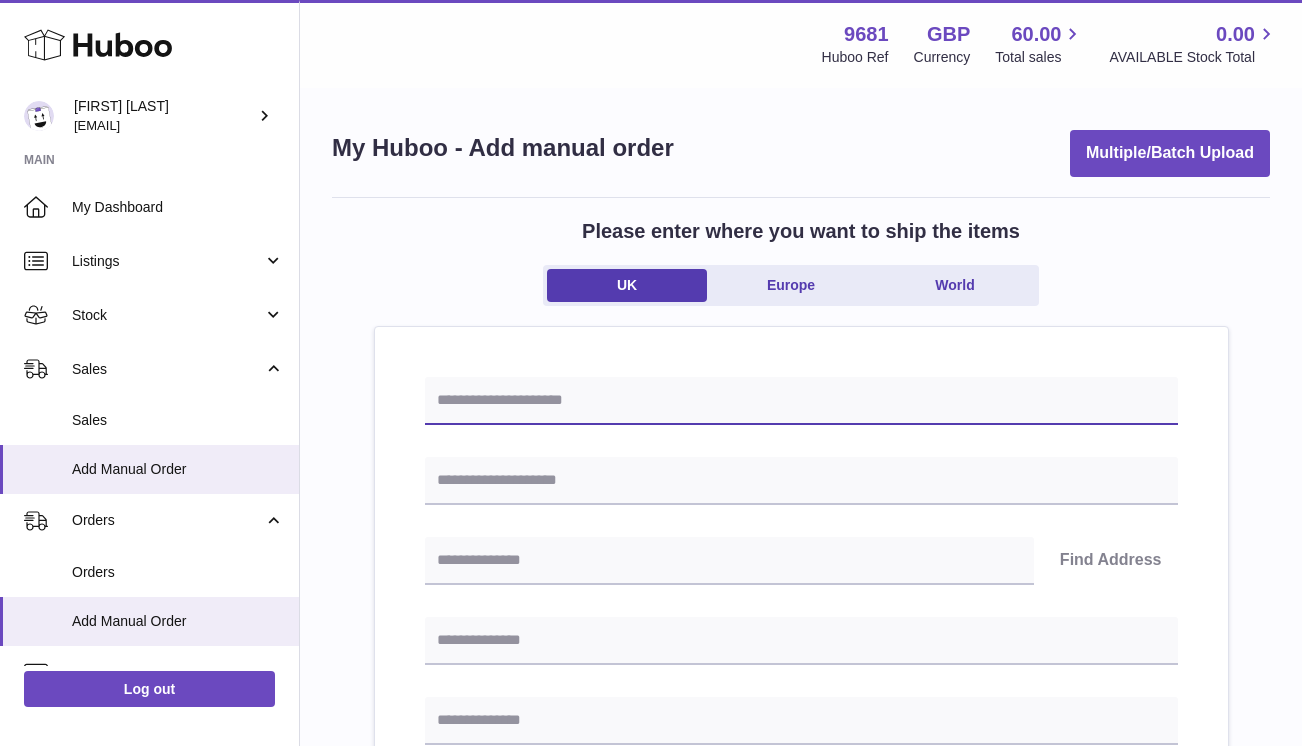 click at bounding box center [801, 401] 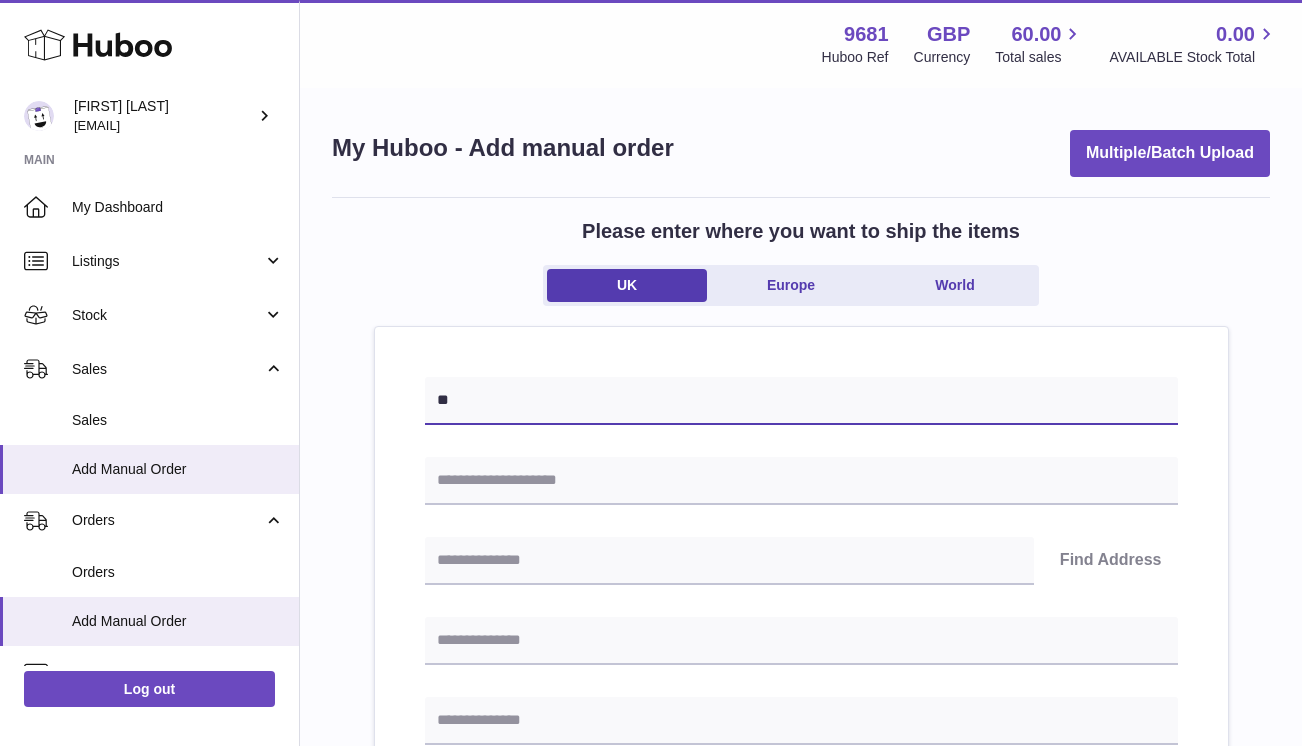 paste on "**********" 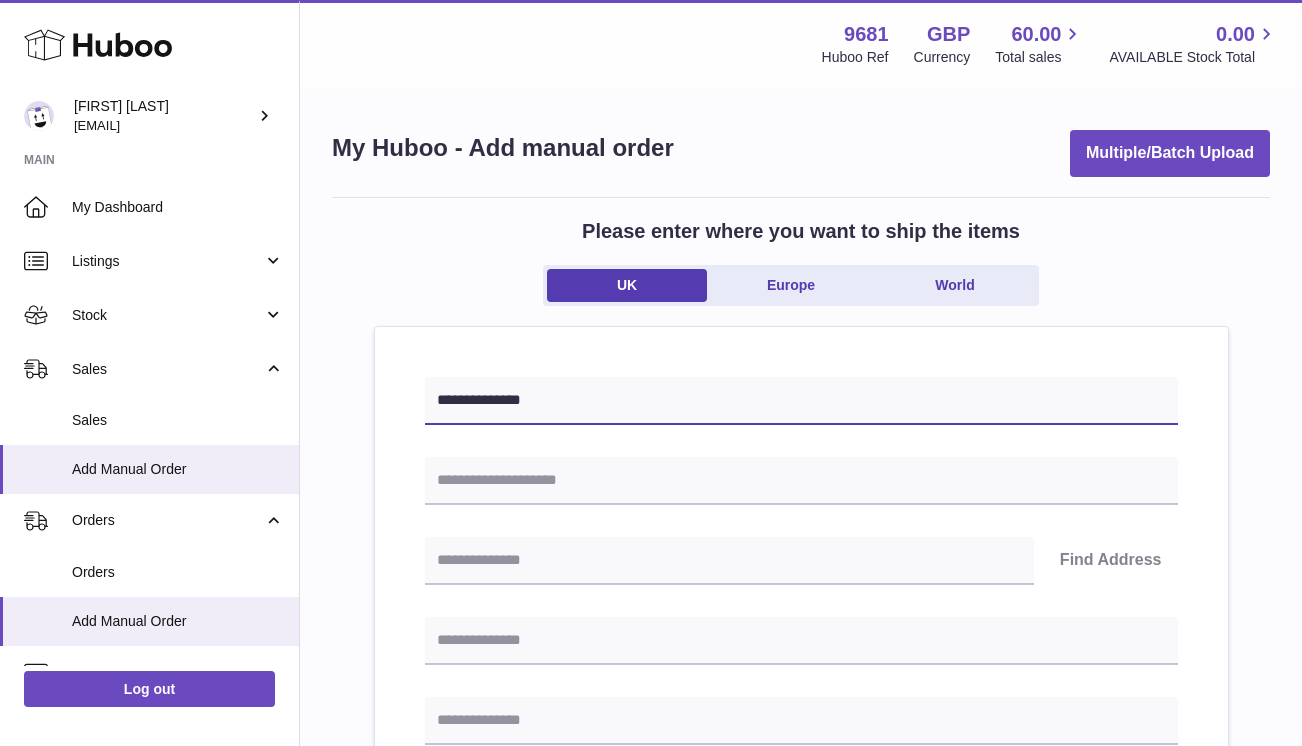 click on "**********" at bounding box center (801, 401) 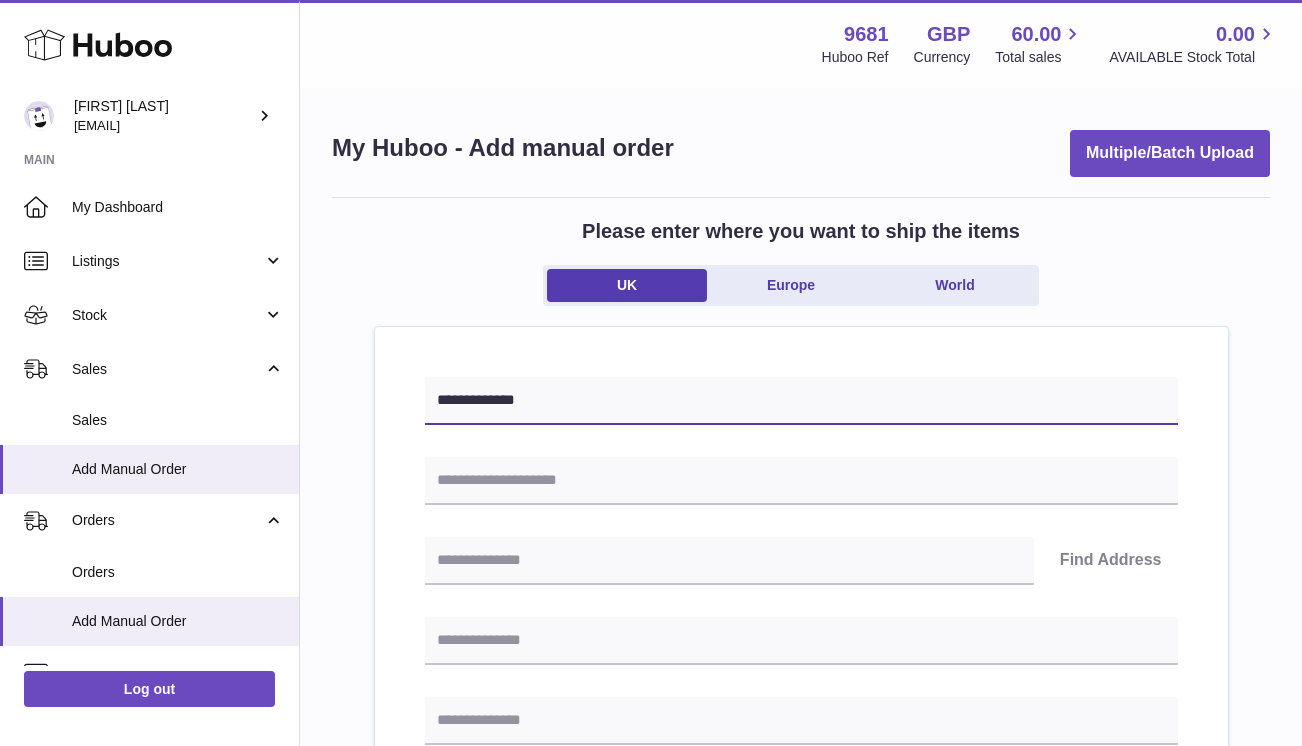 type on "**********" 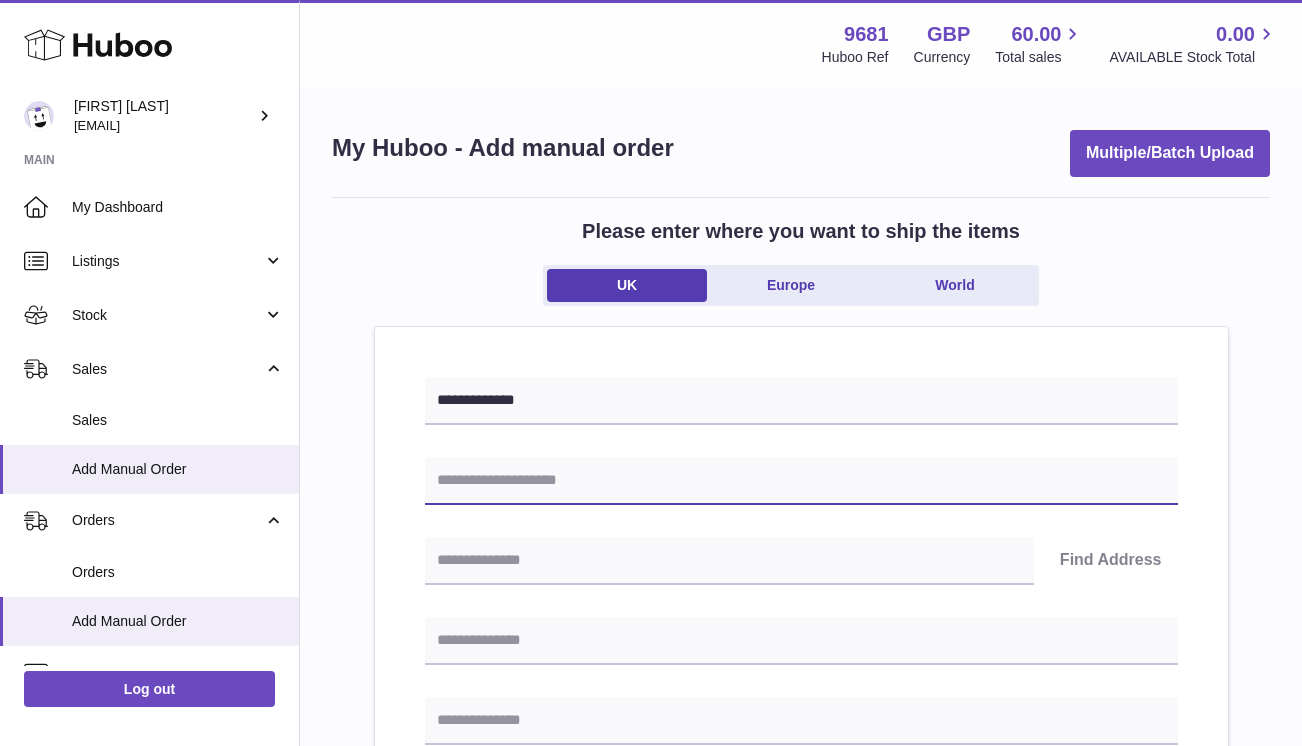 click at bounding box center [801, 481] 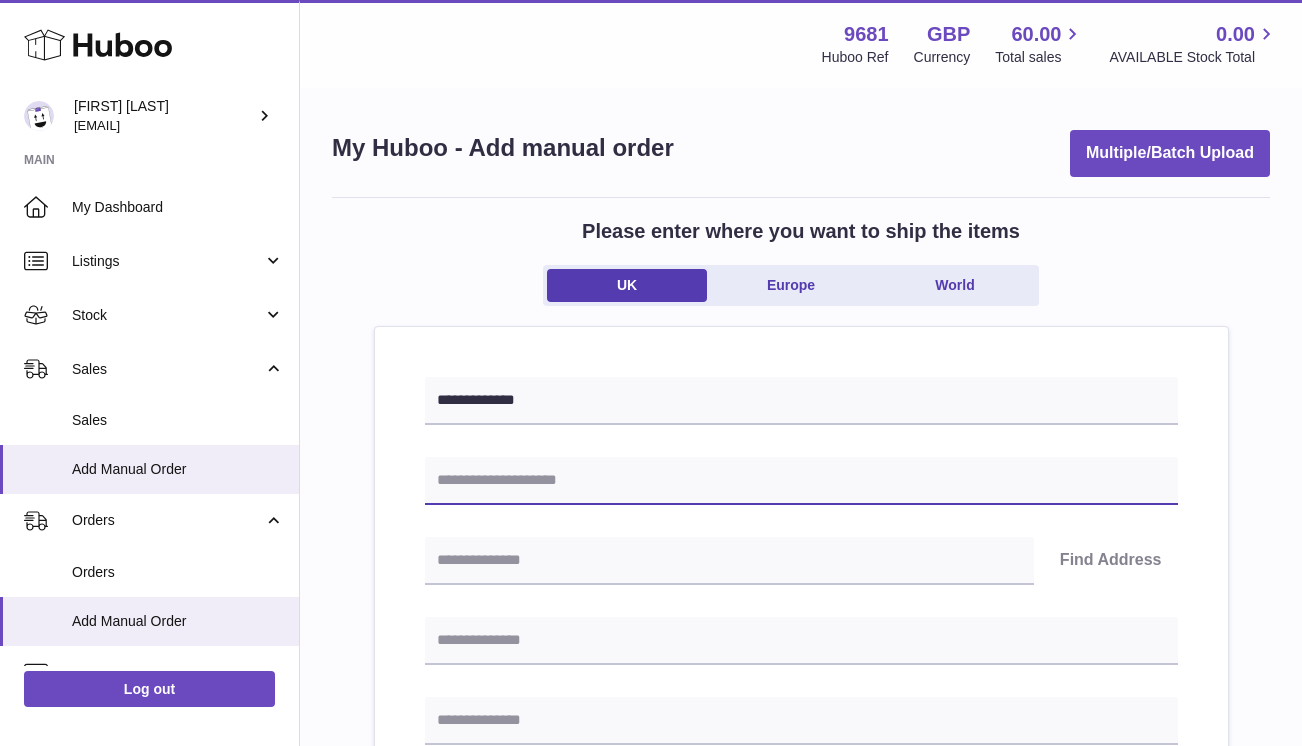 paste on "**********" 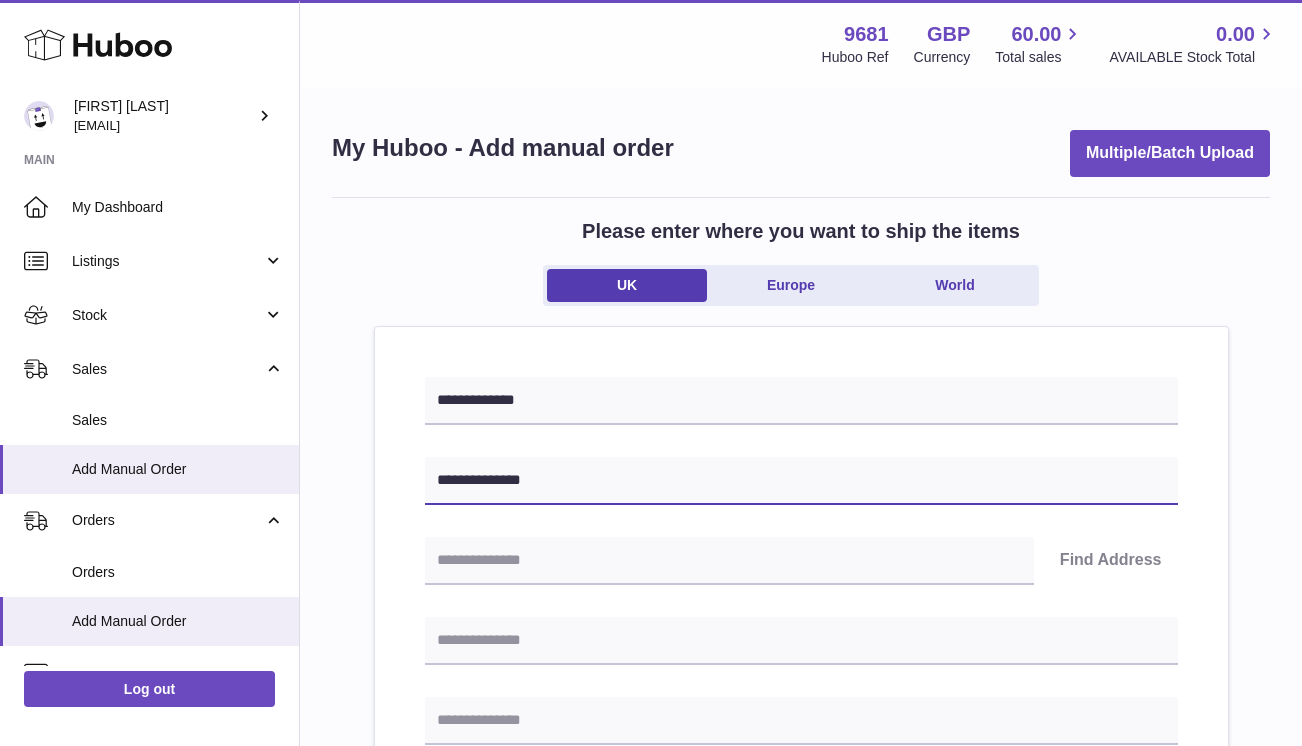 type on "**********" 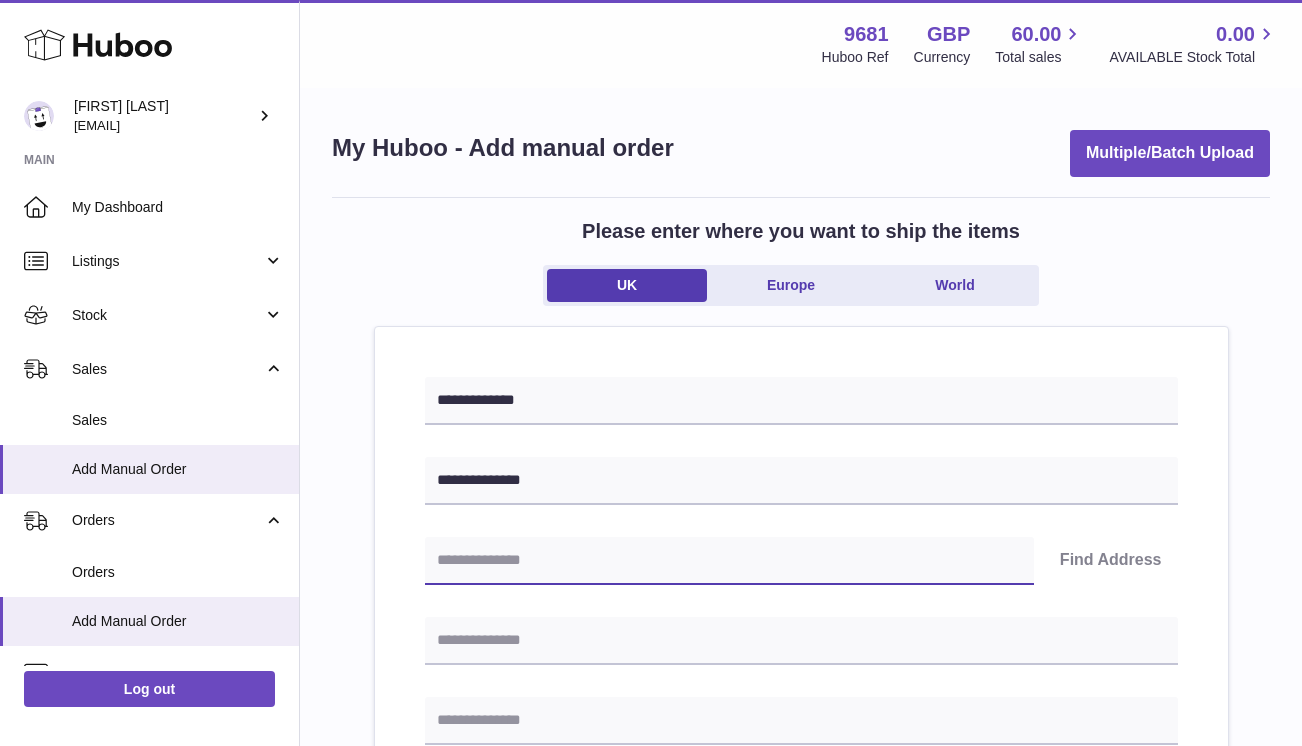 click at bounding box center [729, 561] 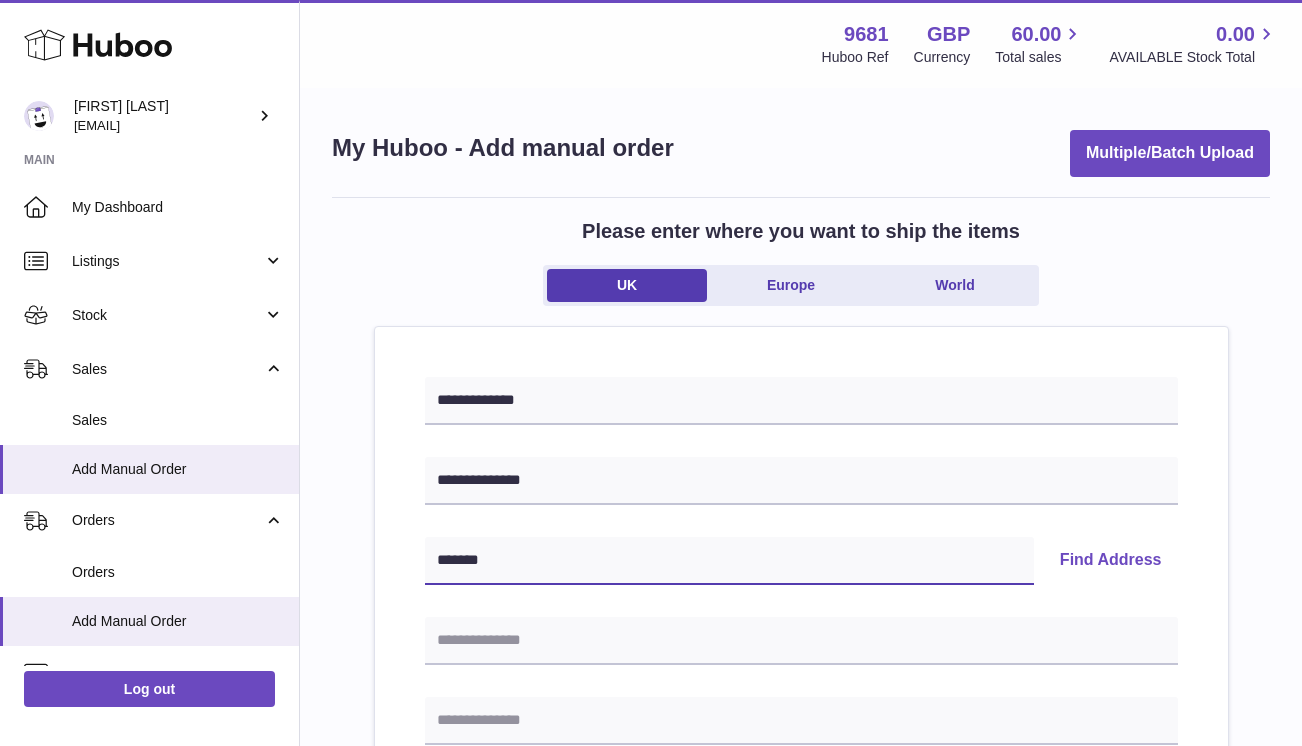 type on "*******" 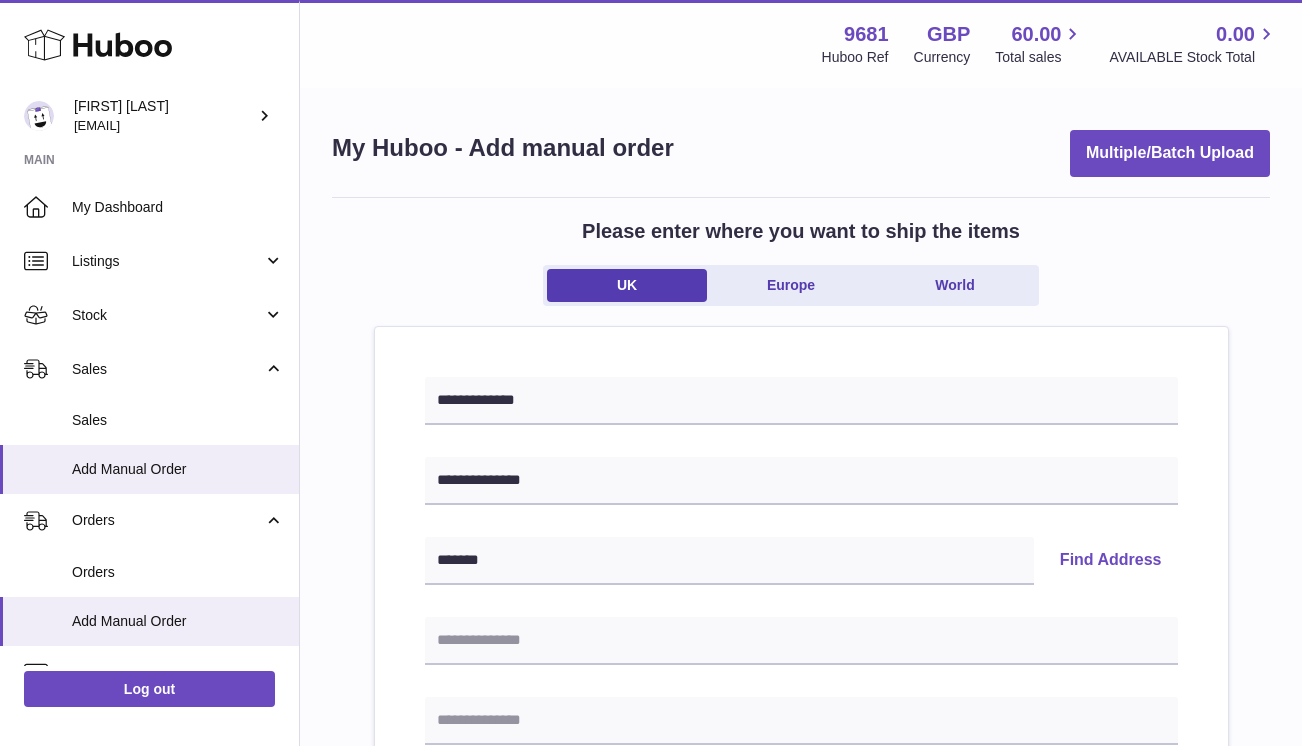 click on "Find Address" at bounding box center [1111, 561] 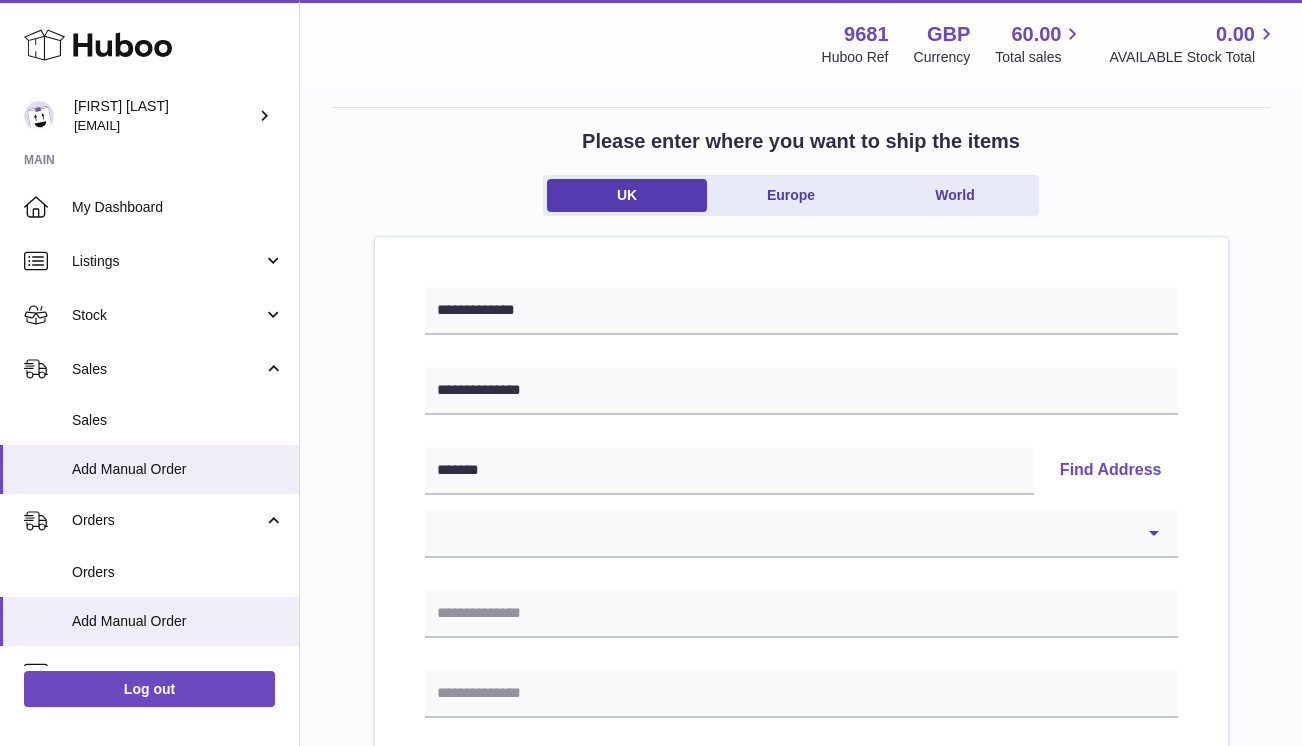 scroll, scrollTop: 107, scrollLeft: 0, axis: vertical 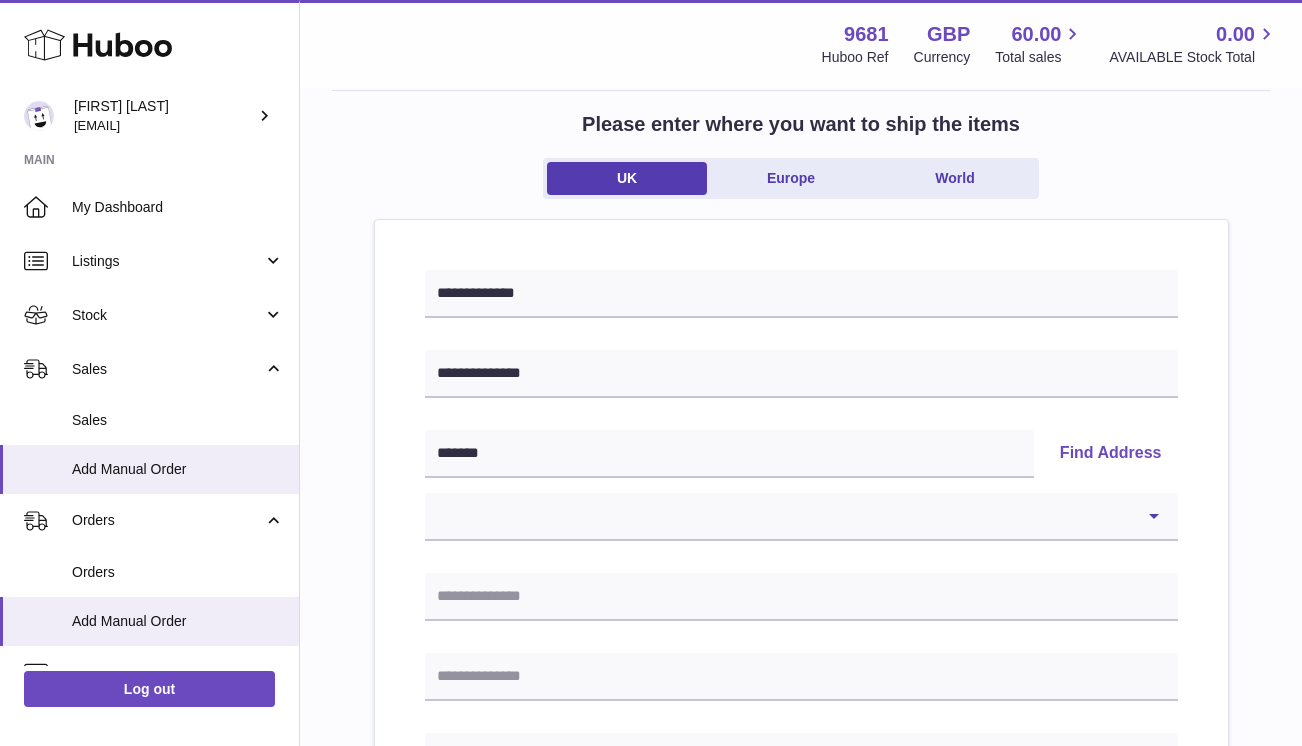 click on "**********" at bounding box center (801, 517) 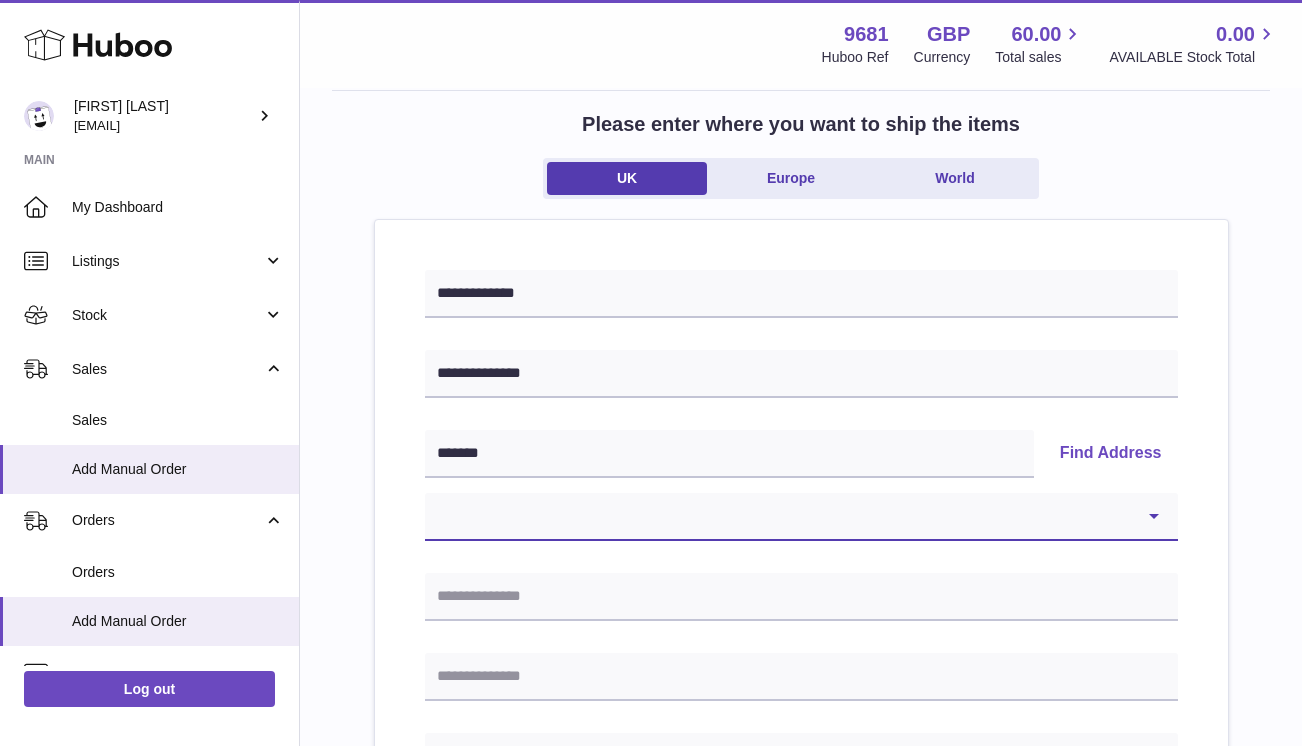 select on "**" 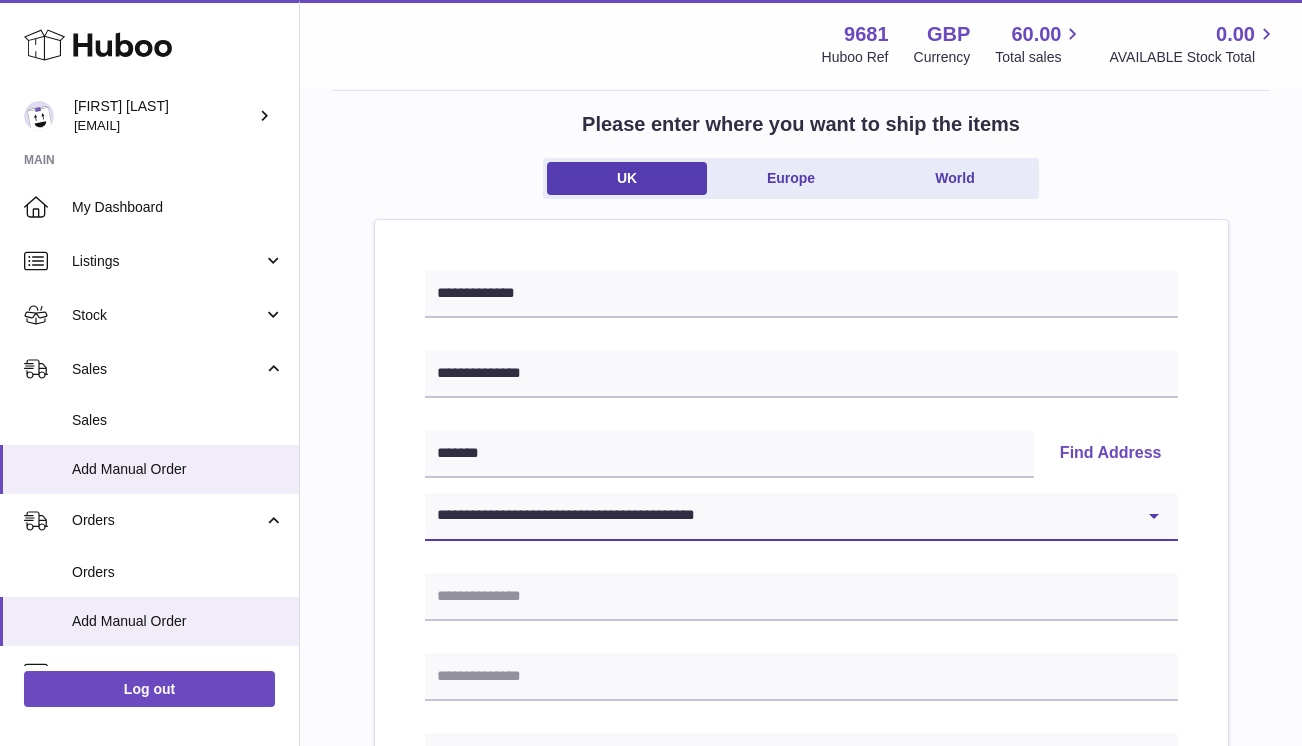 type on "**********" 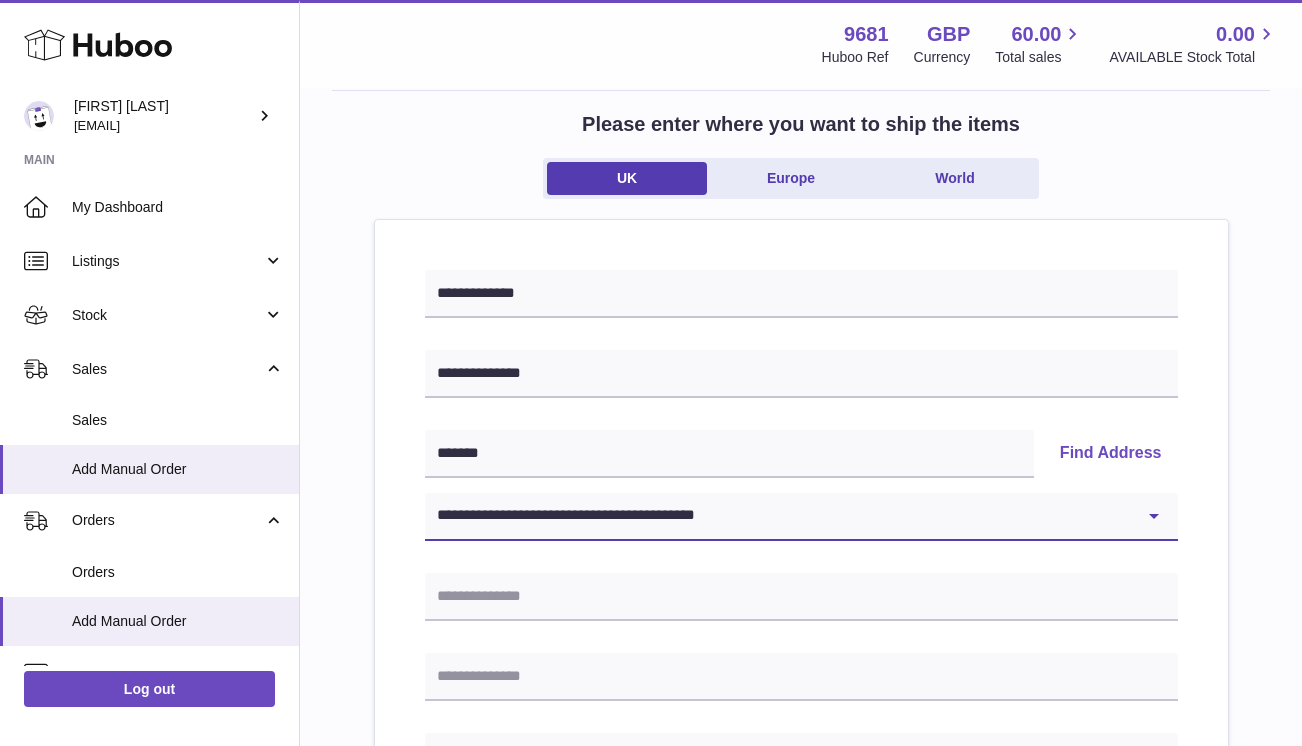 type on "**********" 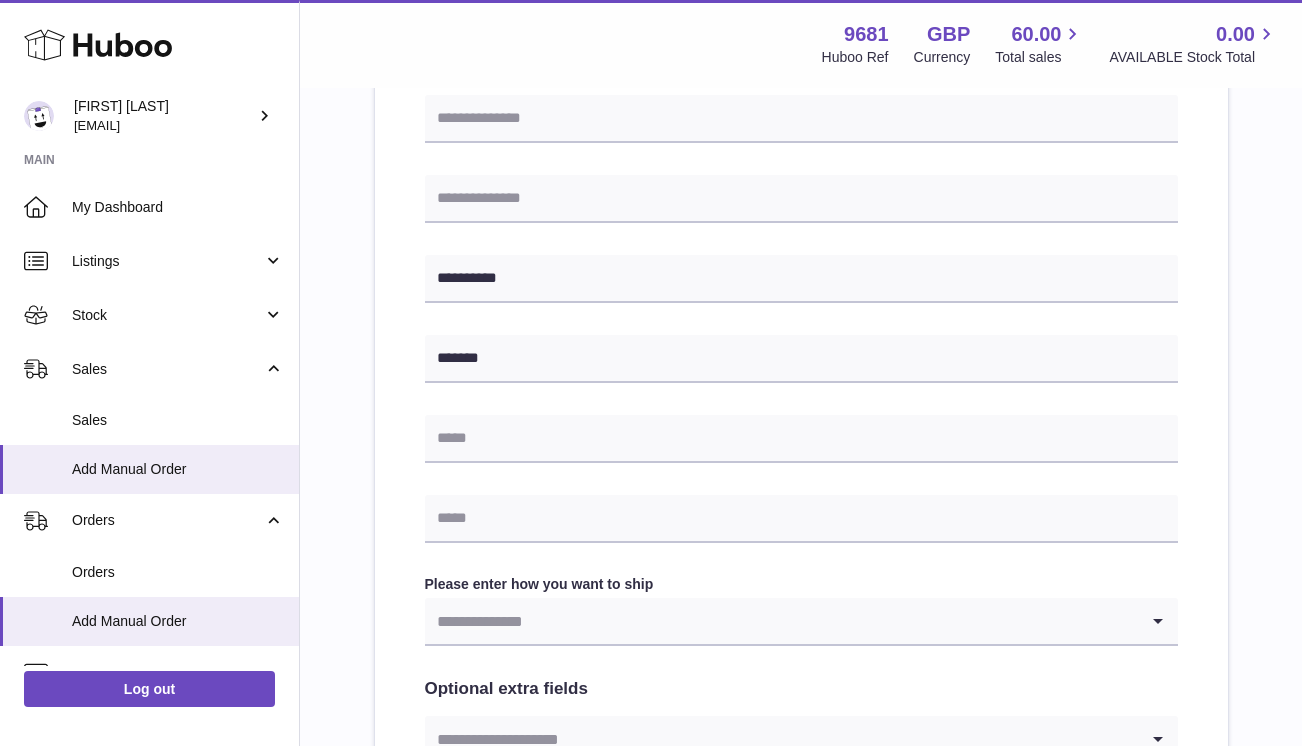 scroll, scrollTop: 680, scrollLeft: 0, axis: vertical 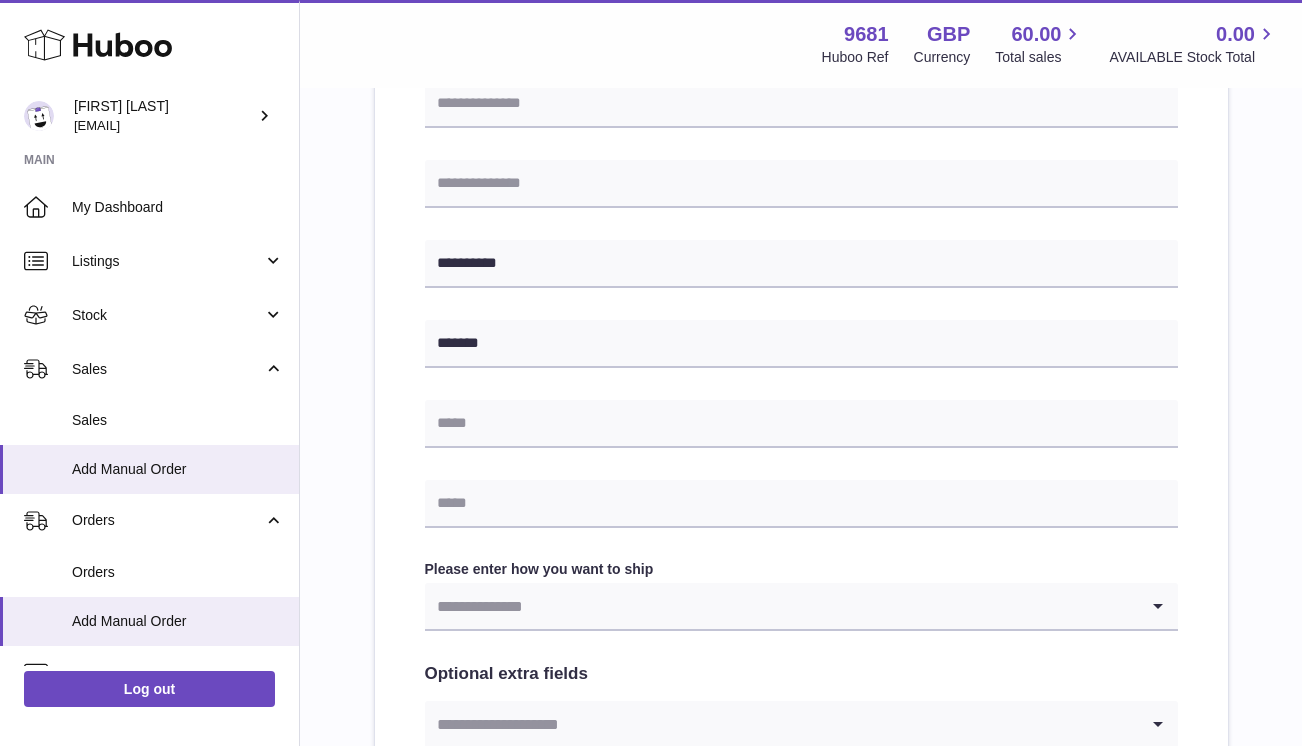 click at bounding box center (781, 606) 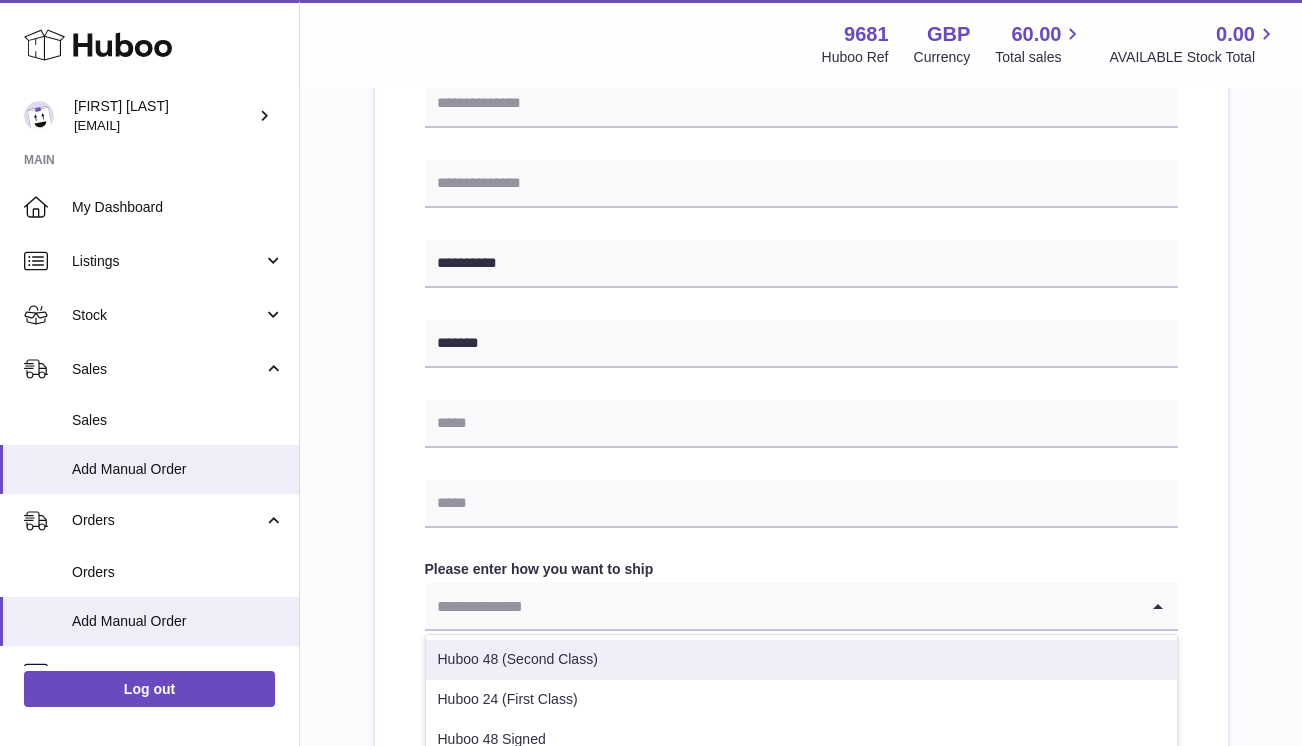 click on "Huboo 48 (Second Class)" at bounding box center [801, 660] 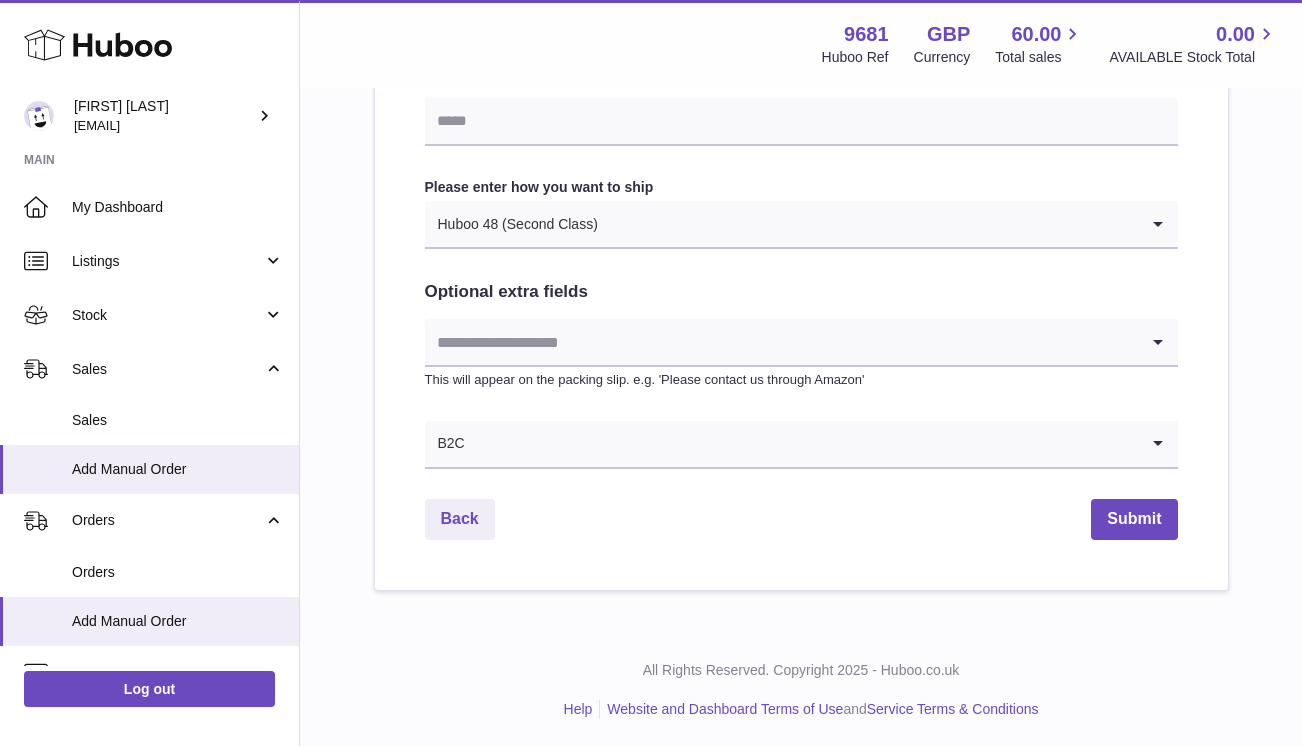 scroll, scrollTop: 1064, scrollLeft: 0, axis: vertical 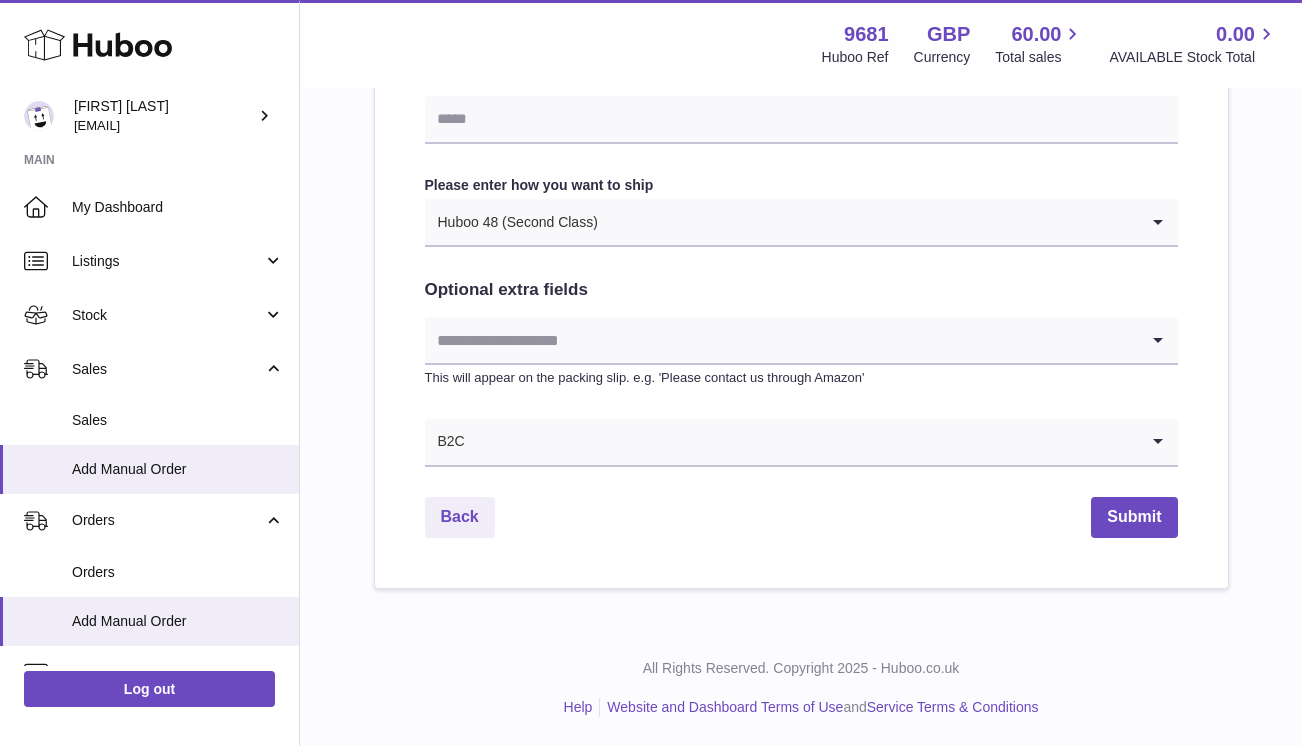click on "**********" at bounding box center (801, -75) 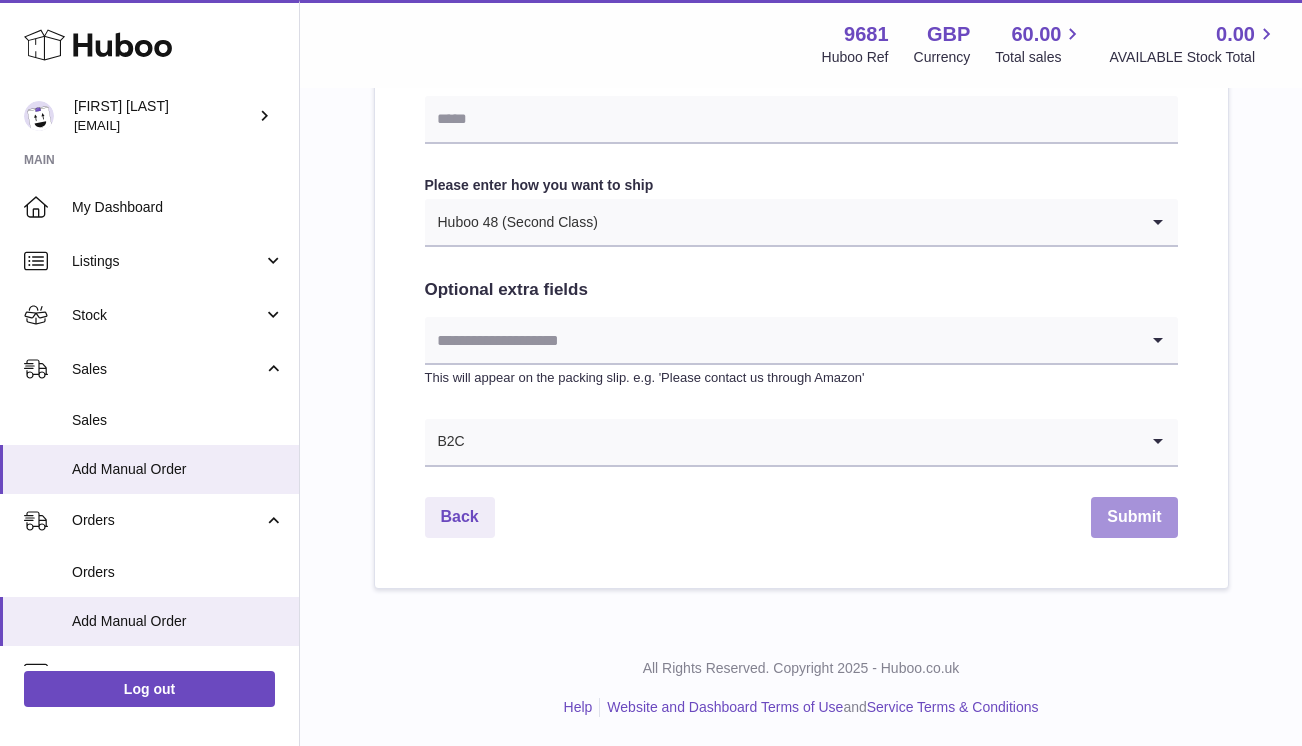 click on "Submit" at bounding box center (1134, 517) 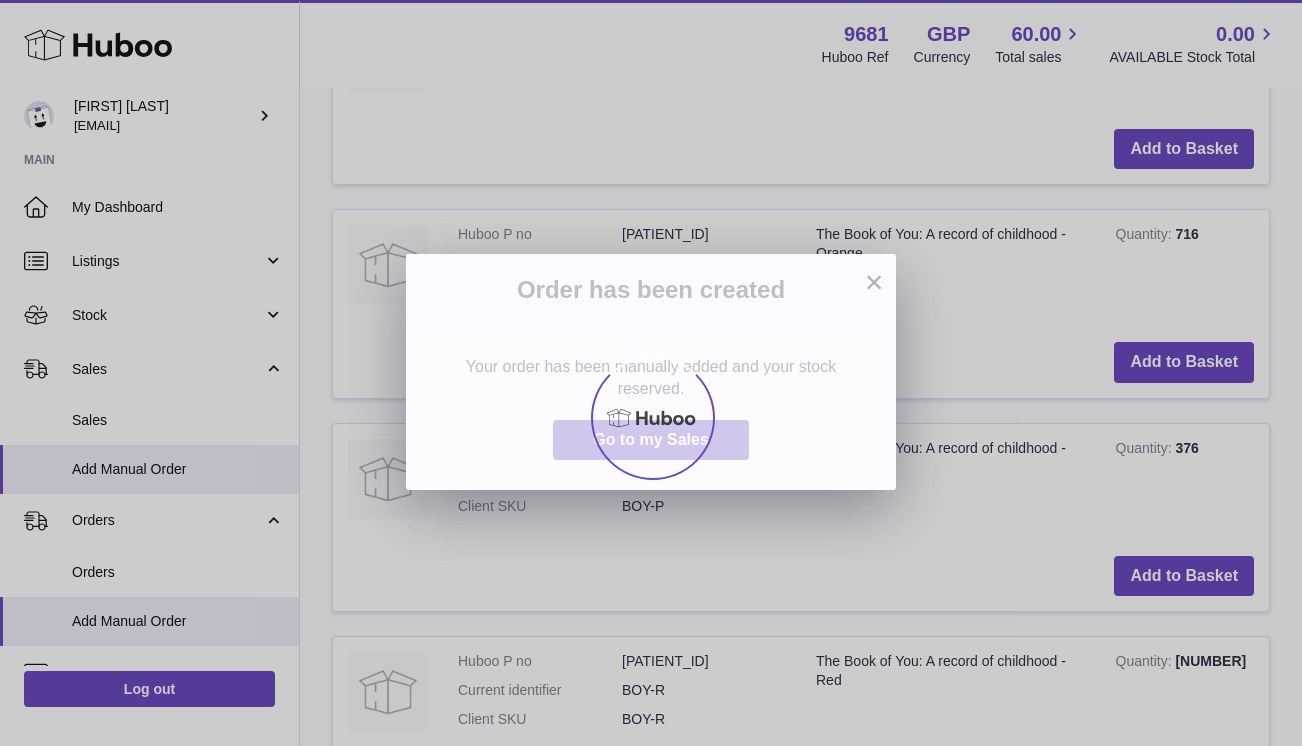 scroll, scrollTop: 0, scrollLeft: 0, axis: both 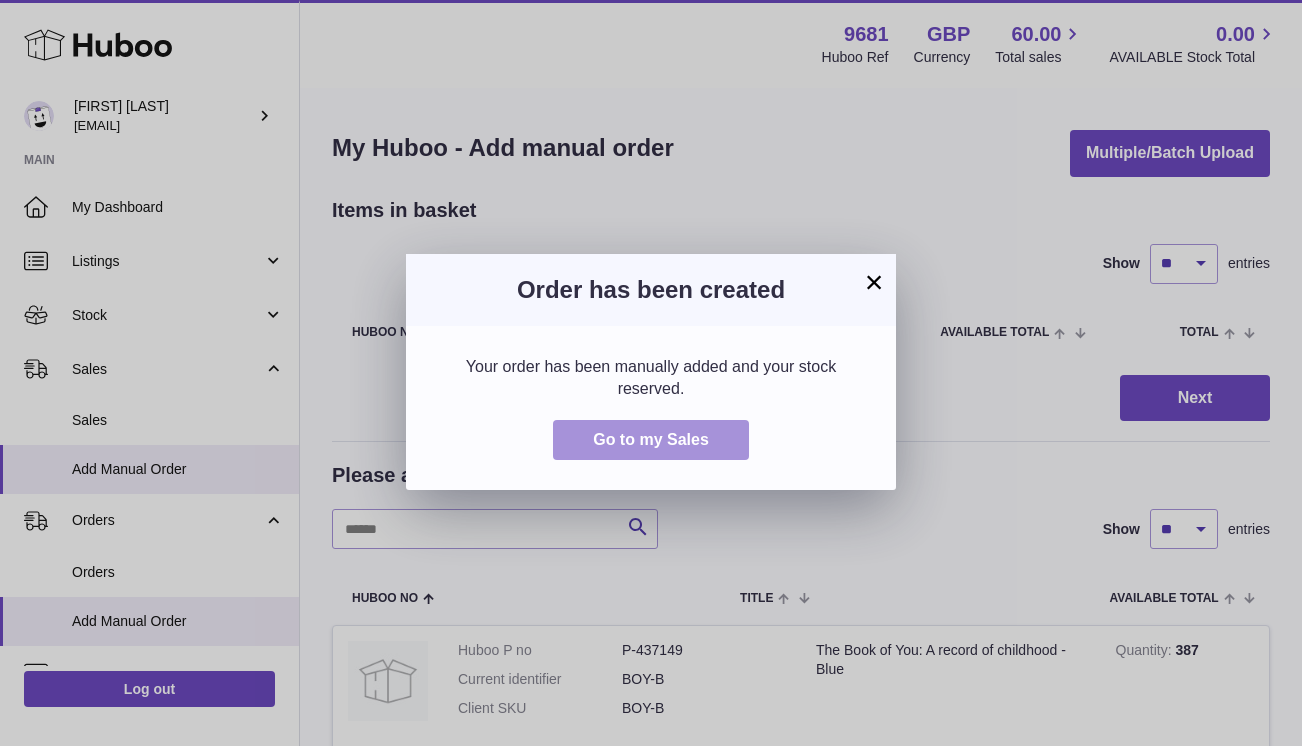 click on "Go to my Sales" at bounding box center (651, 439) 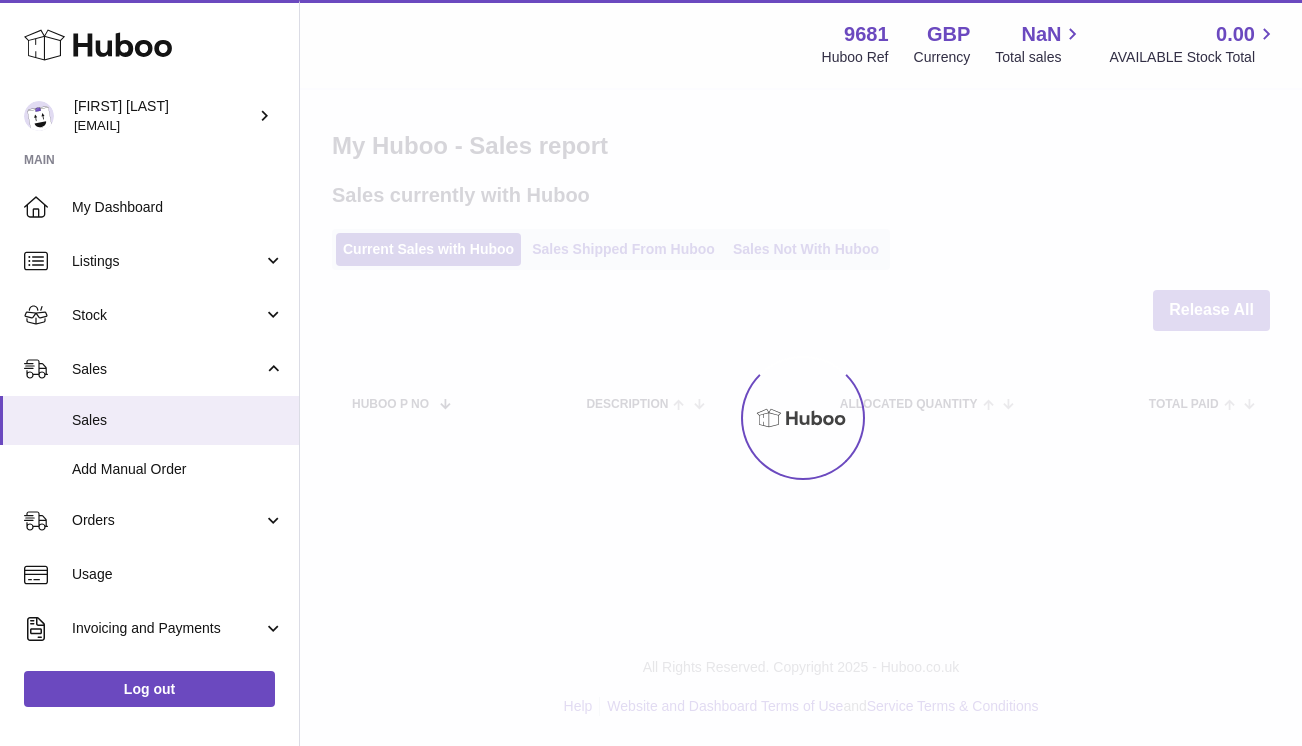 scroll, scrollTop: 0, scrollLeft: 0, axis: both 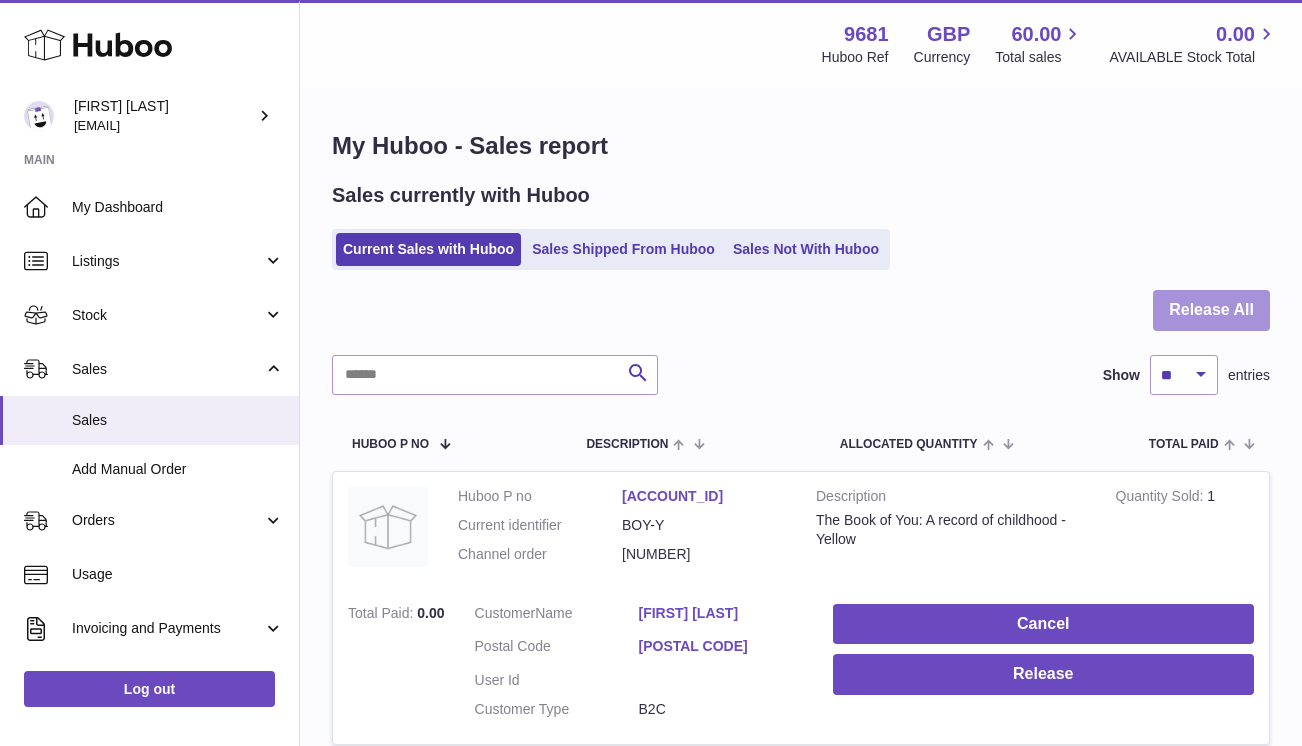 click on "Release All" at bounding box center [1211, 310] 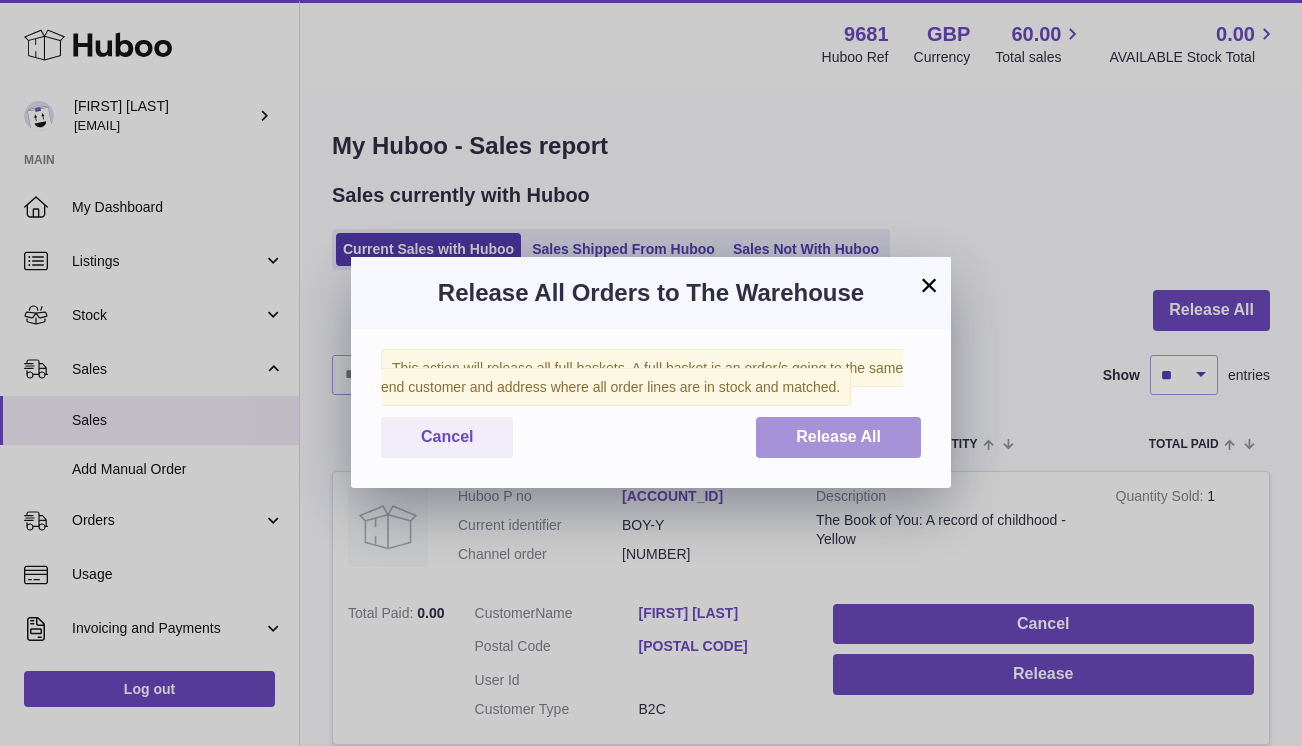 click on "Release All" at bounding box center (838, 436) 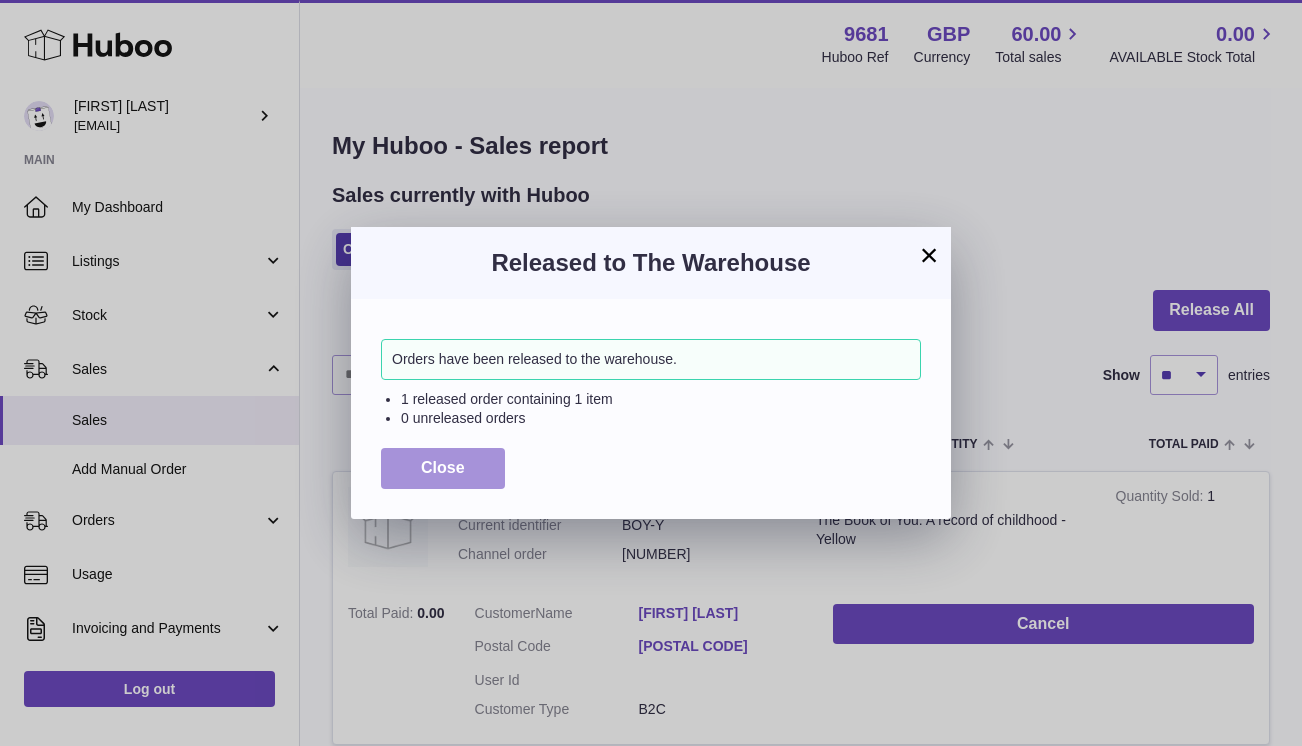 click on "Close" at bounding box center (443, 468) 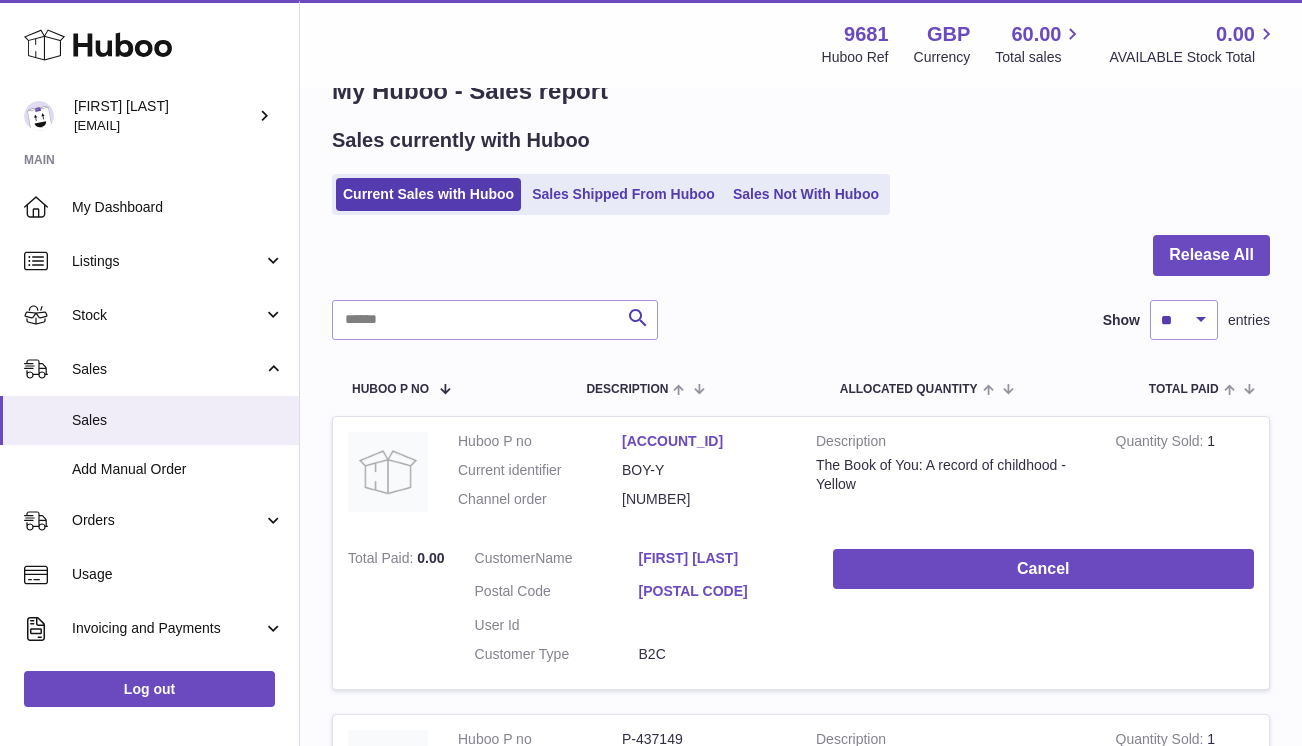 scroll, scrollTop: 62, scrollLeft: 0, axis: vertical 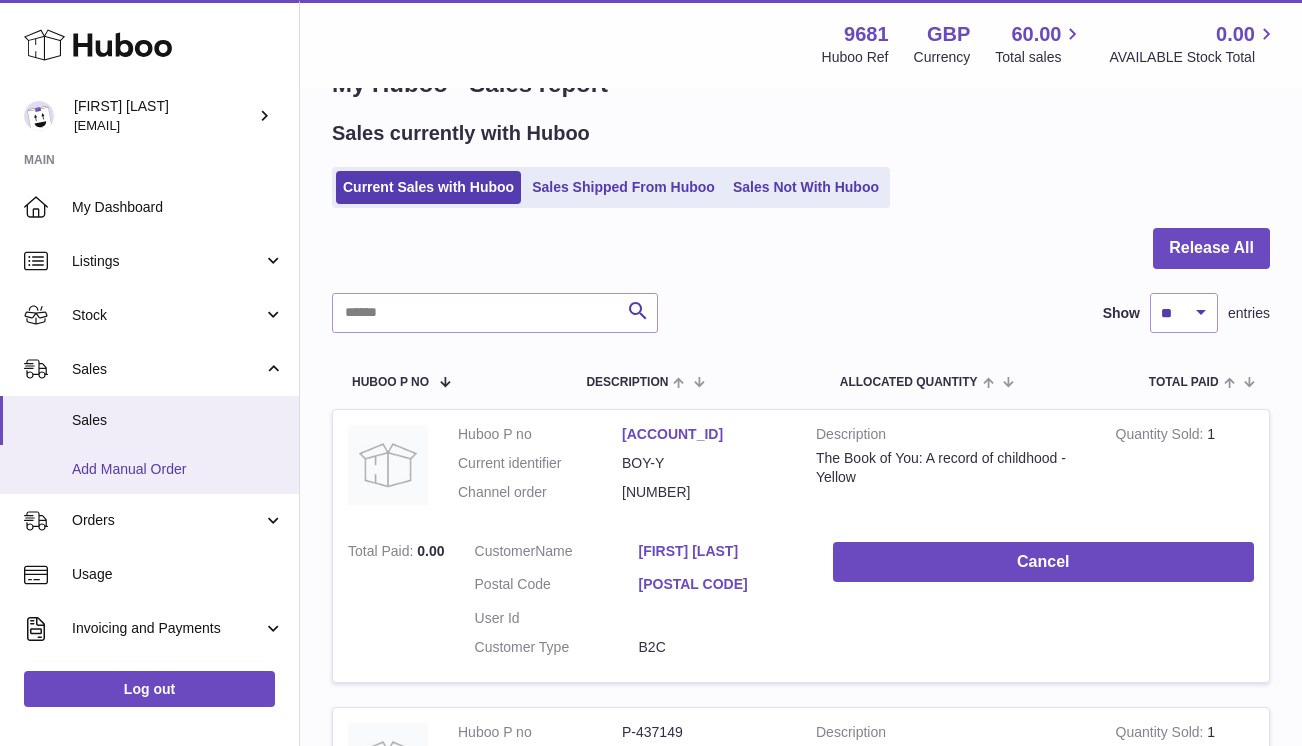 click on "Add Manual Order" at bounding box center (178, 469) 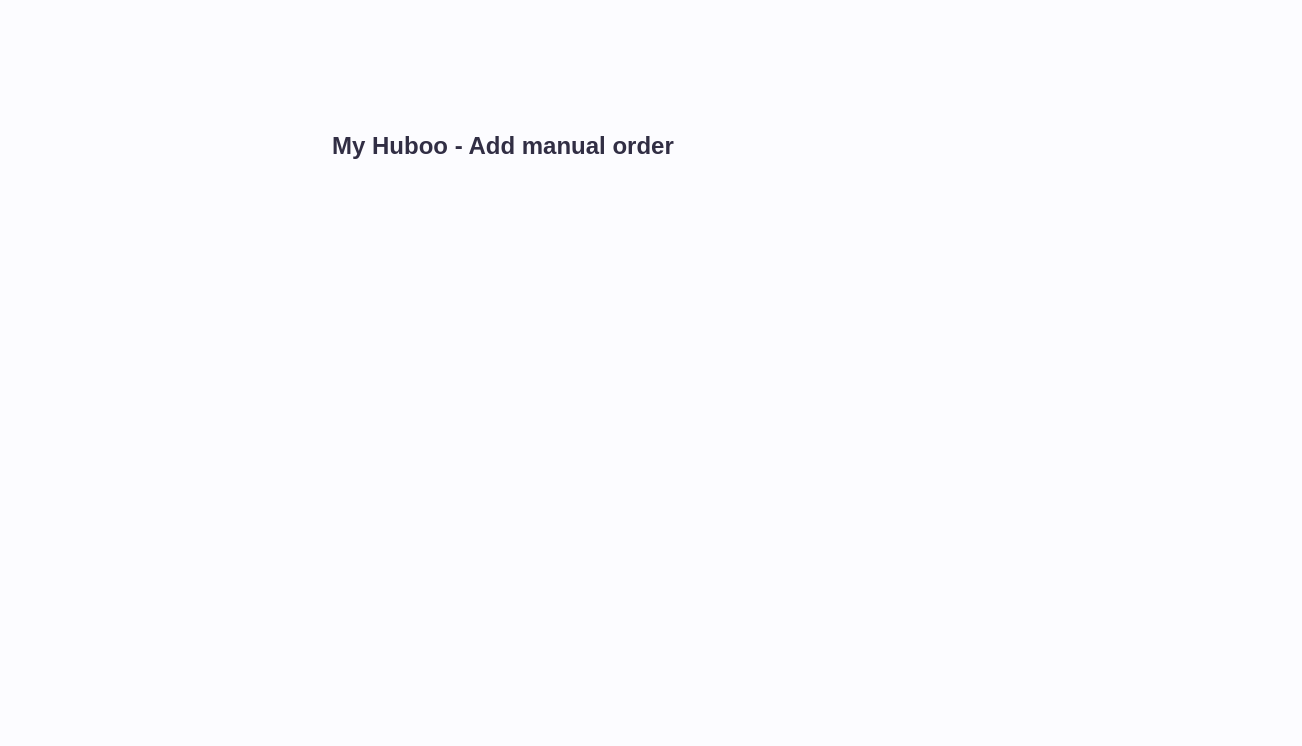 scroll, scrollTop: 0, scrollLeft: 0, axis: both 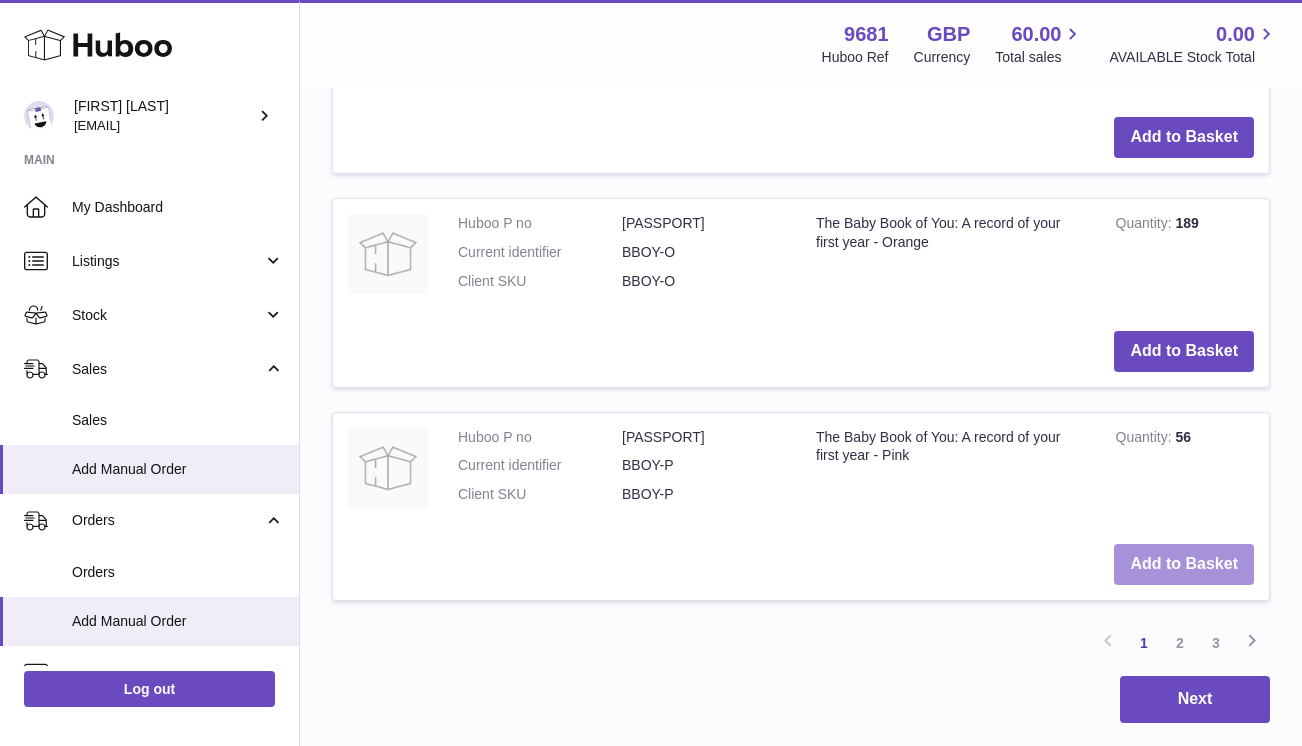 click on "Add to Basket" at bounding box center (1184, 564) 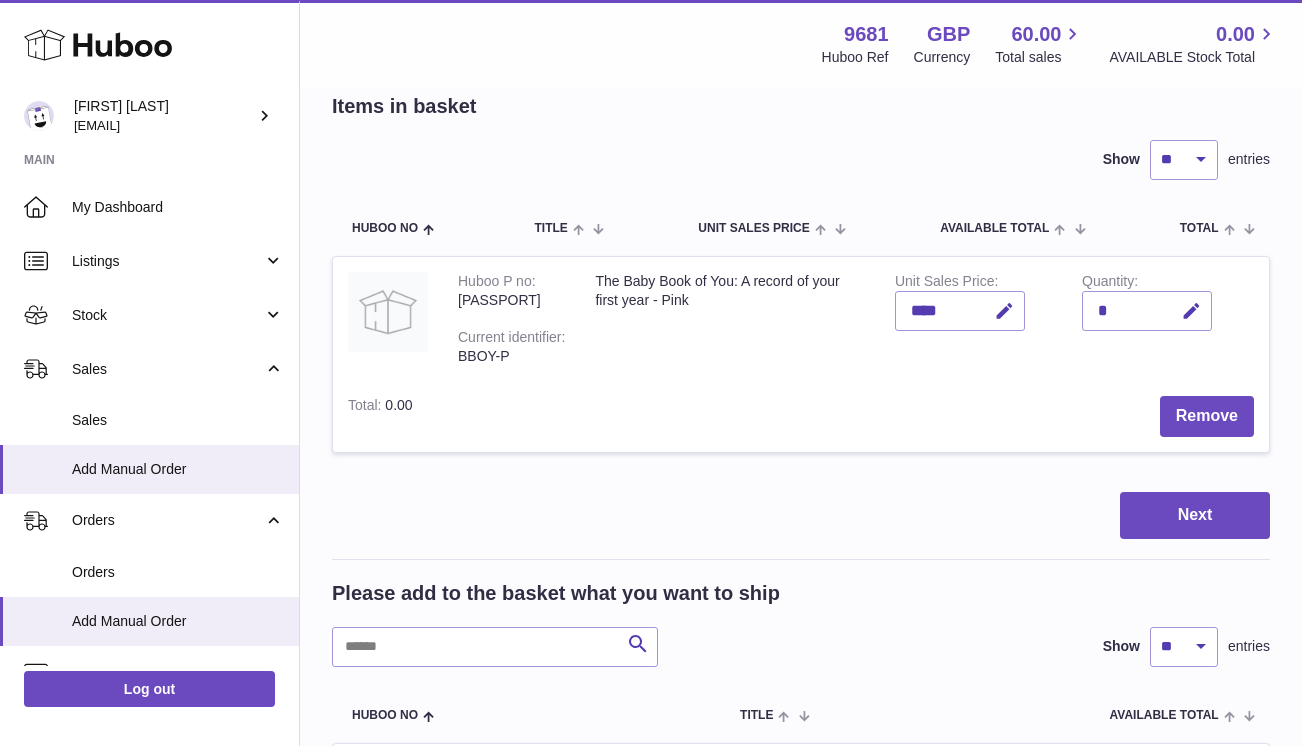 scroll, scrollTop: 0, scrollLeft: 0, axis: both 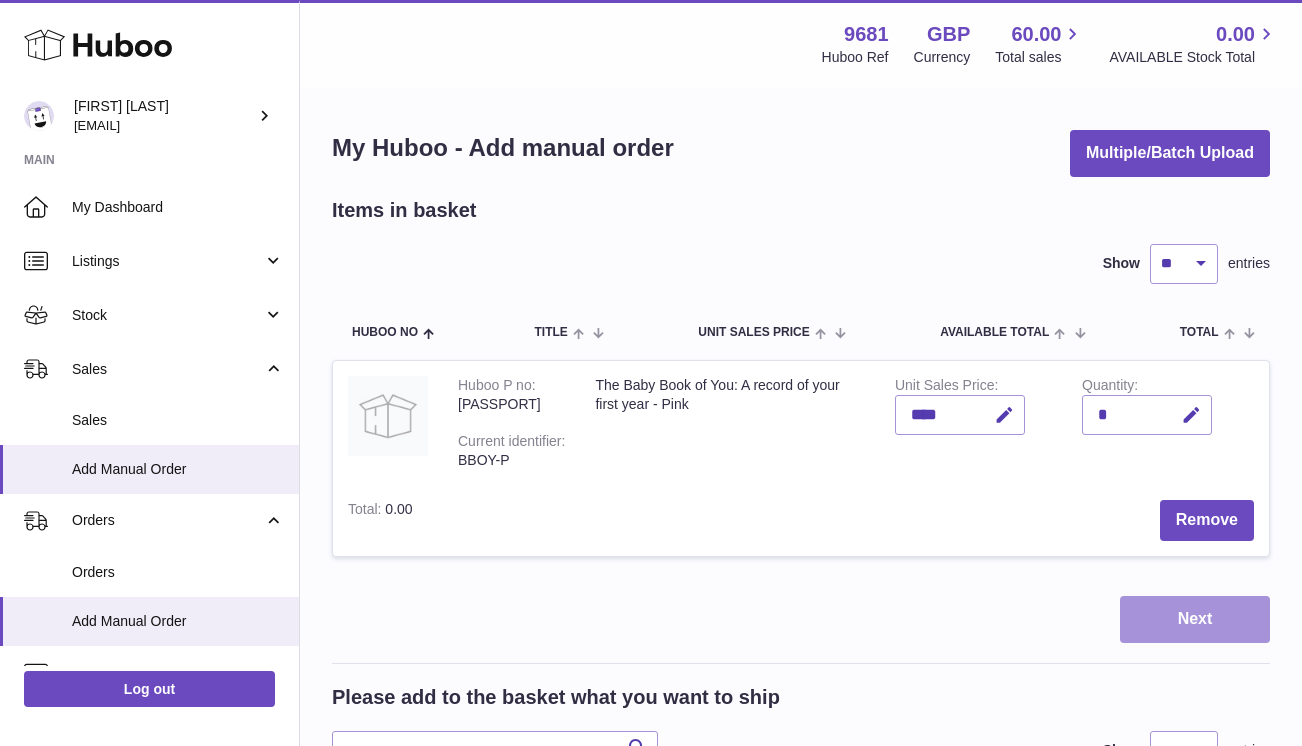 click on "Next" at bounding box center [1195, 619] 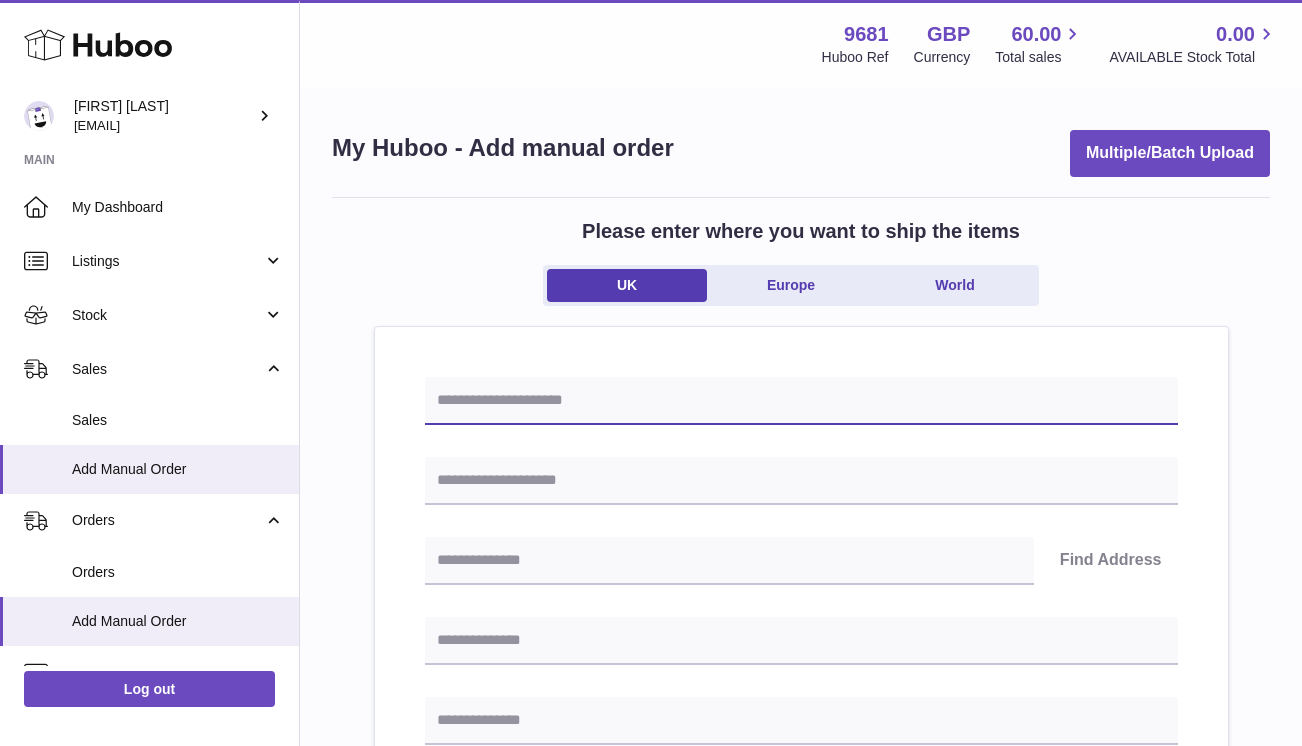 click at bounding box center (801, 401) 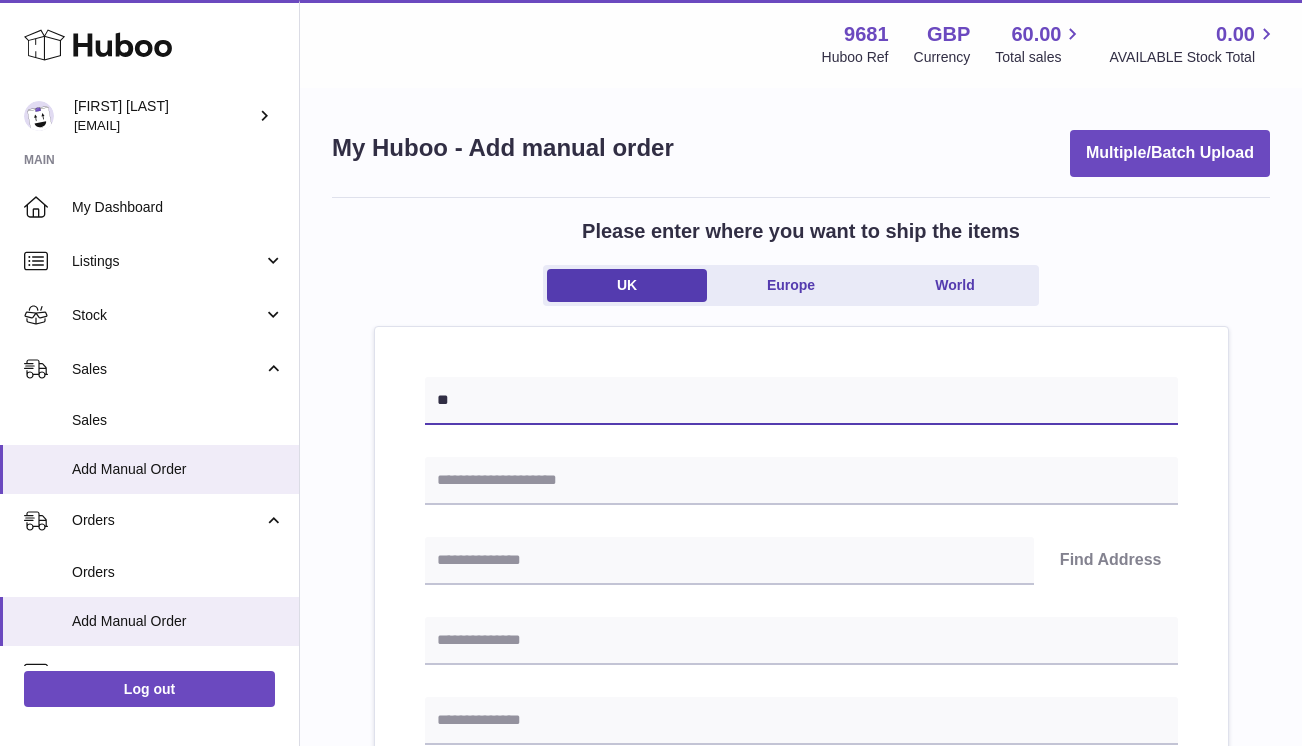 paste on "********" 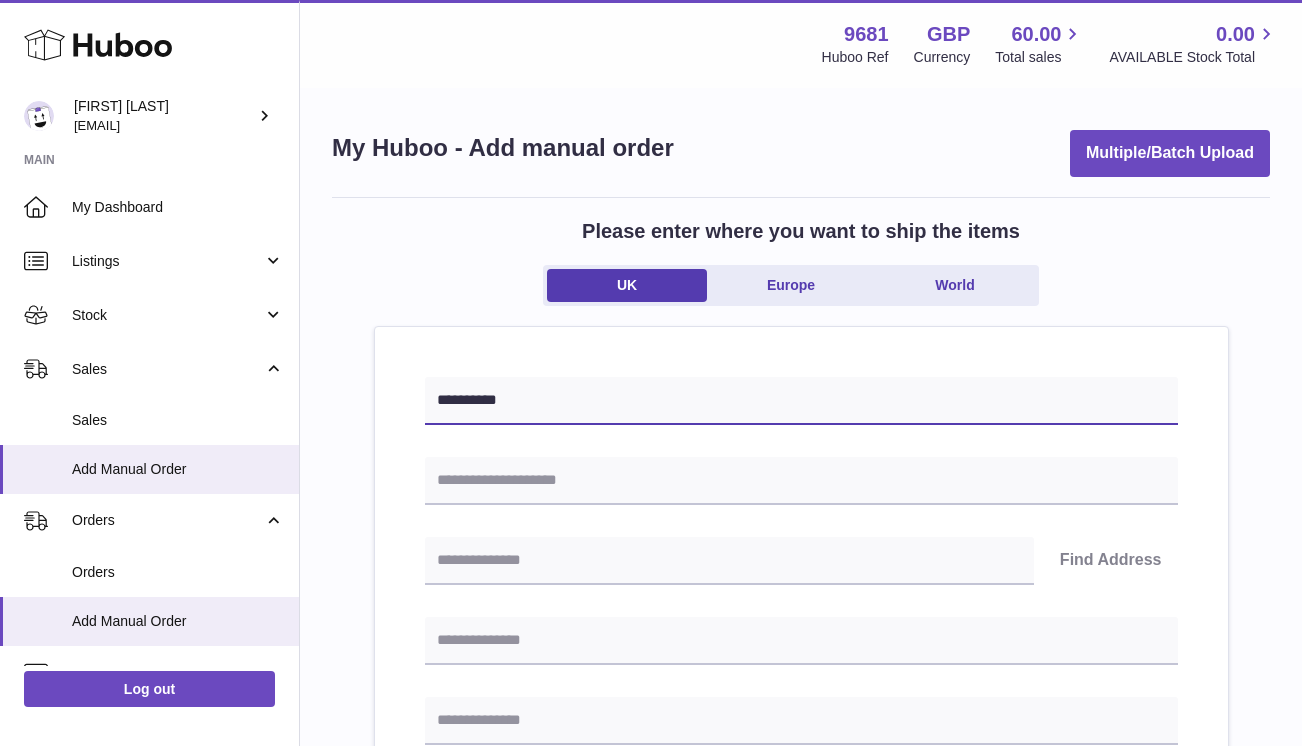 click on "**********" at bounding box center [801, 401] 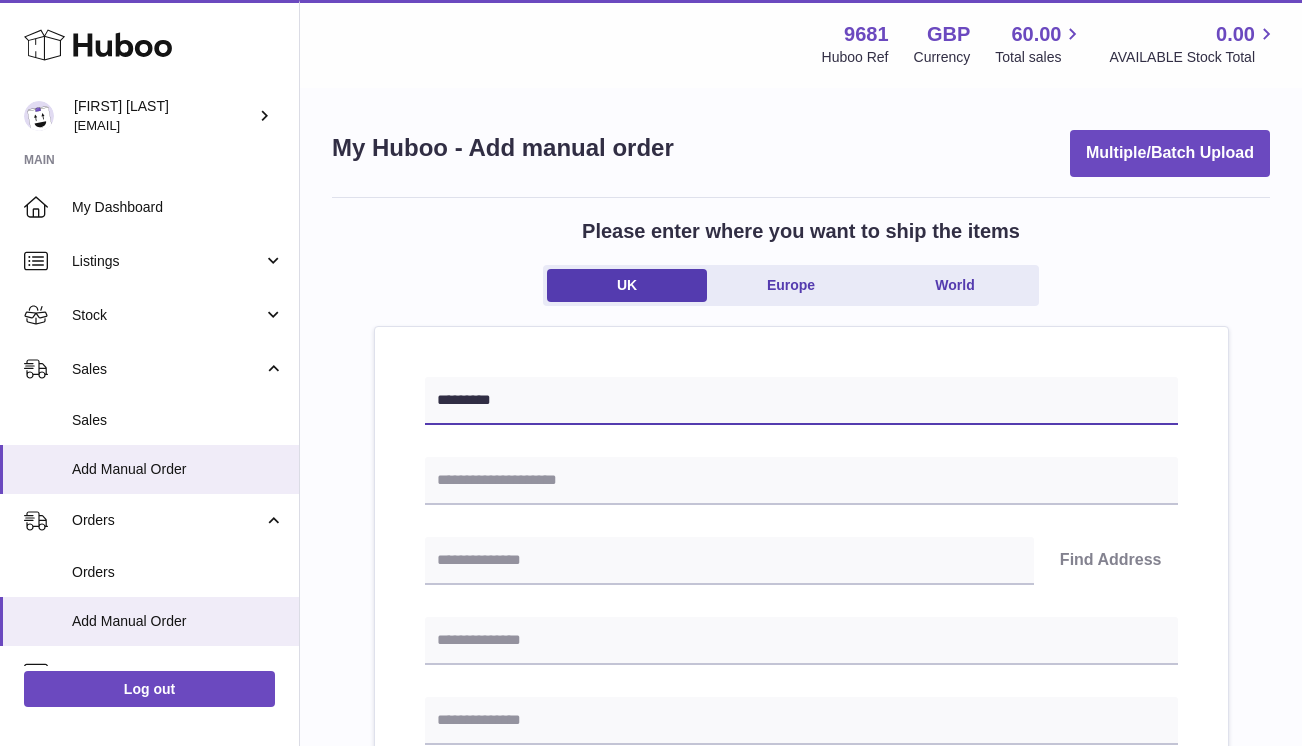 type on "*********" 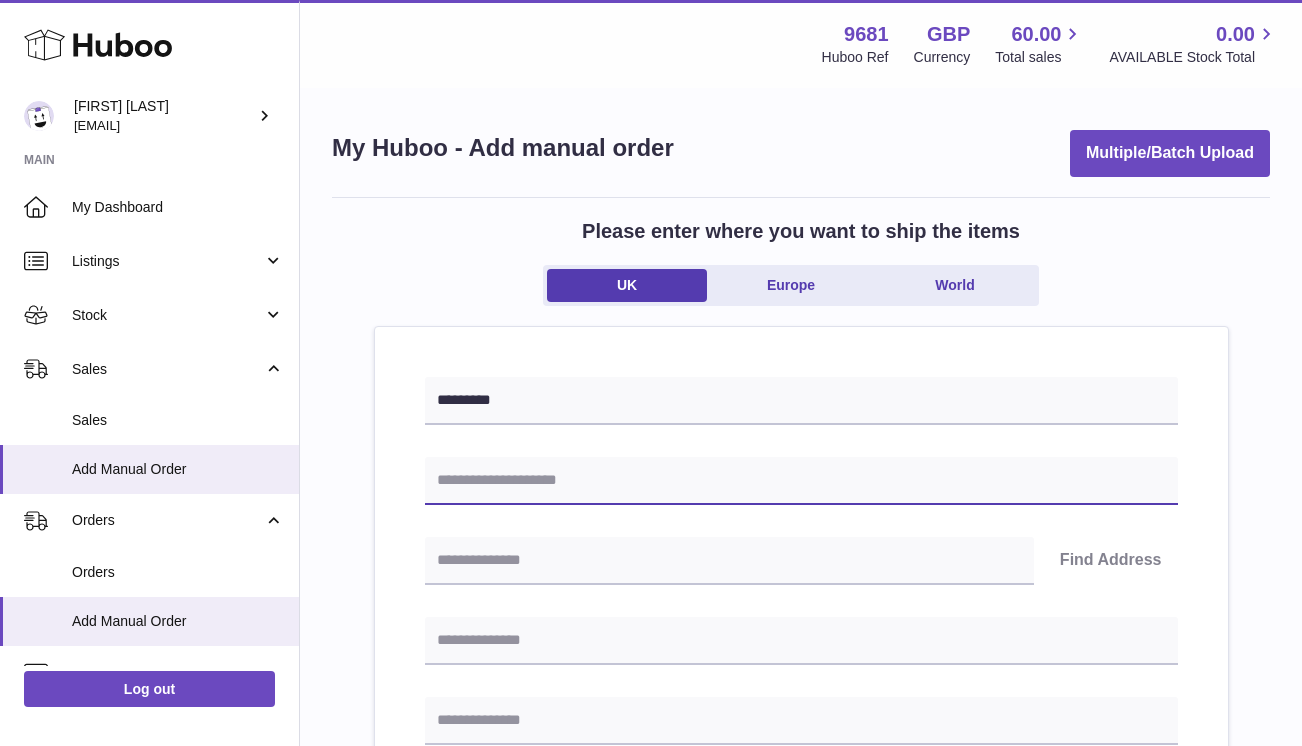 click at bounding box center (801, 481) 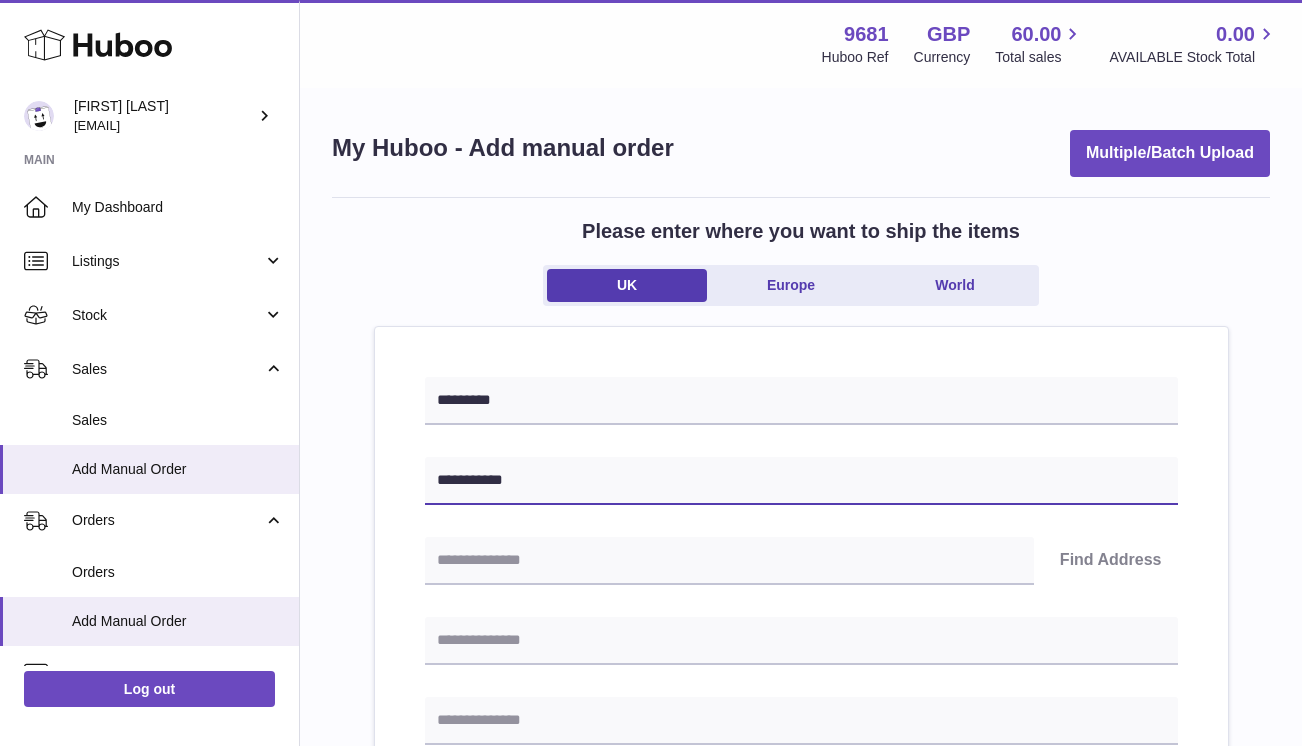 type on "**********" 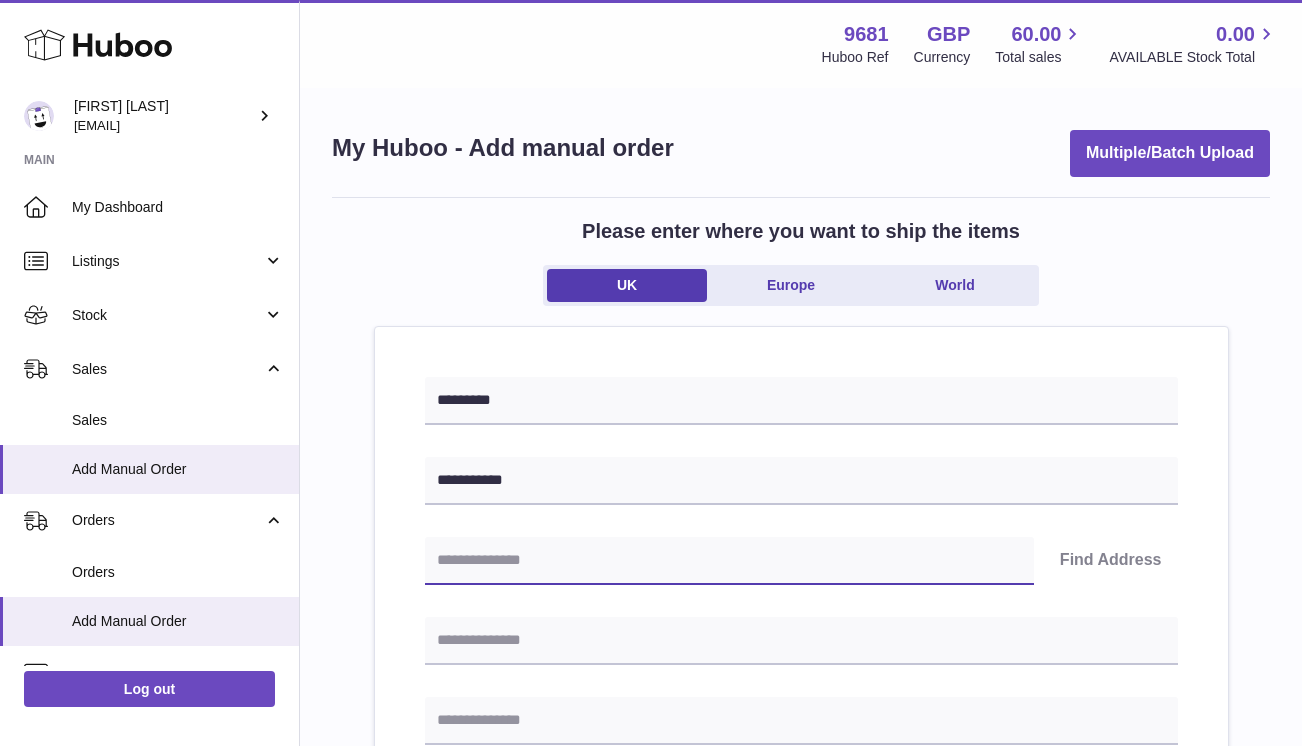 paste on "********" 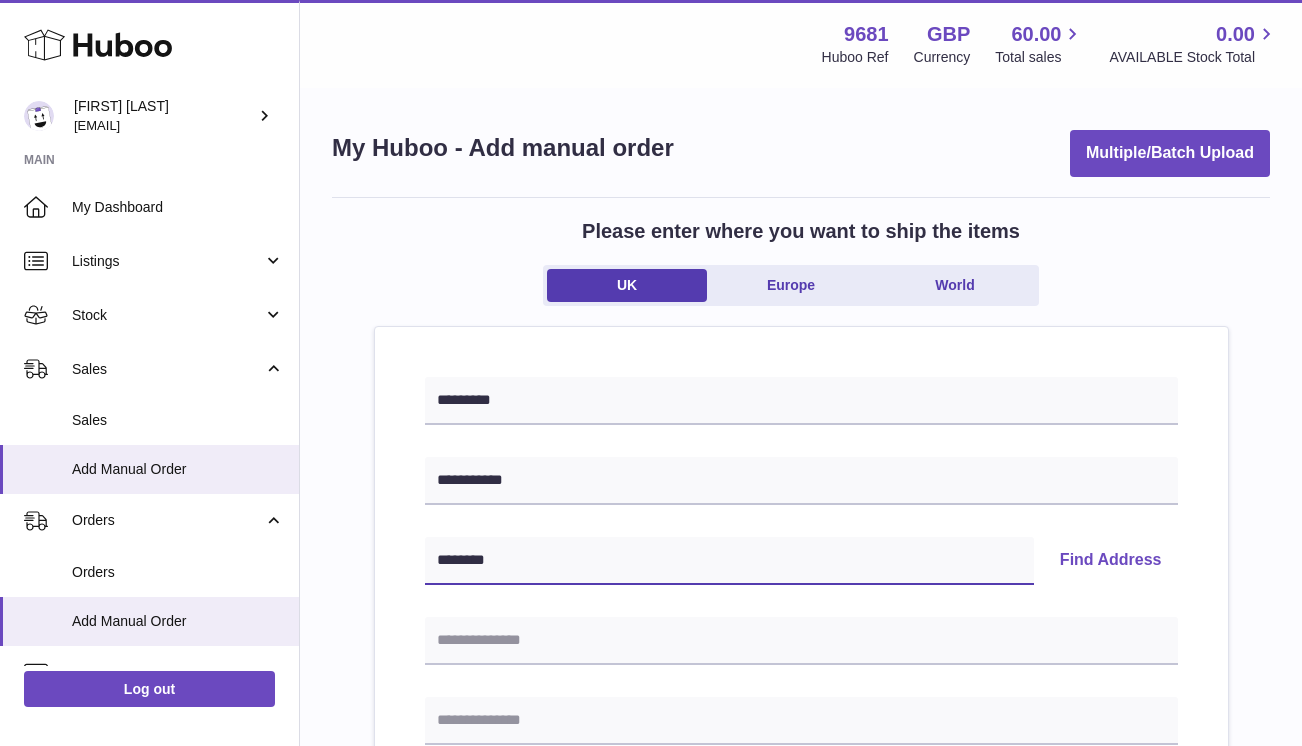 type on "********" 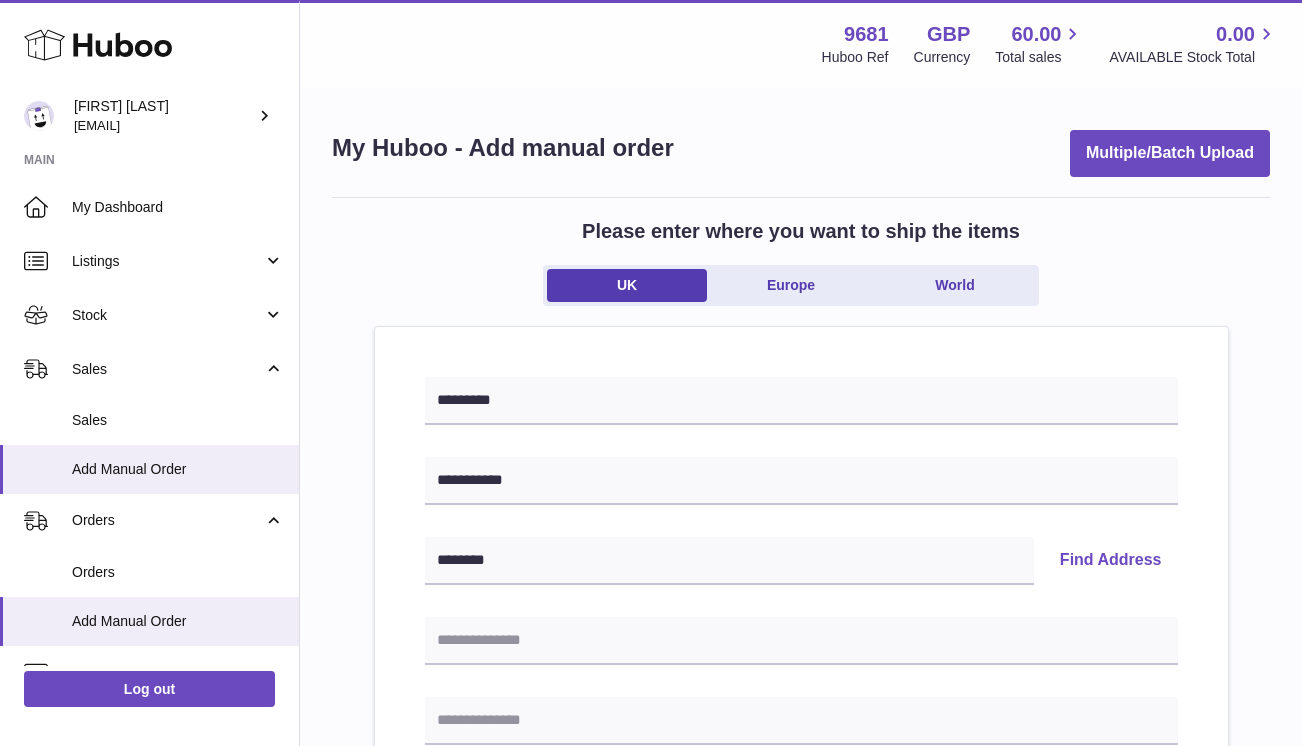 click on "Find Address" at bounding box center (1111, 561) 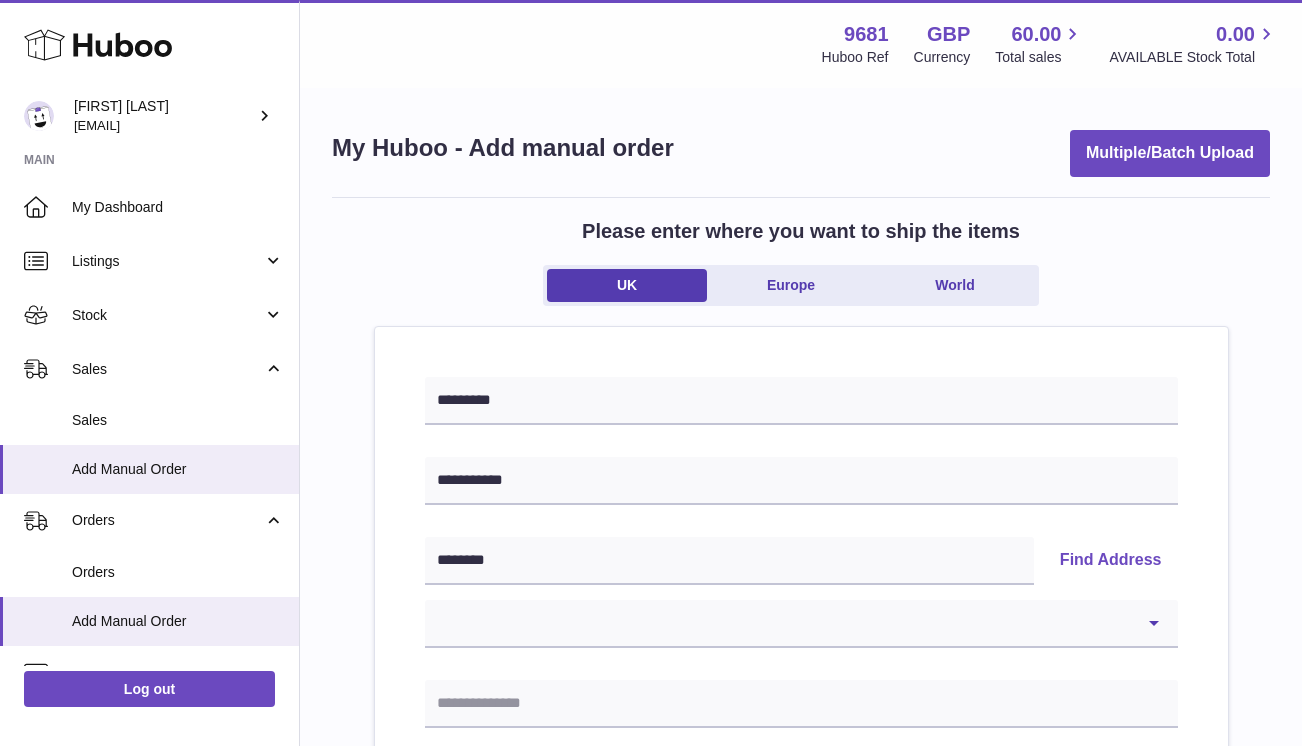 click on "**********" at bounding box center (801, 624) 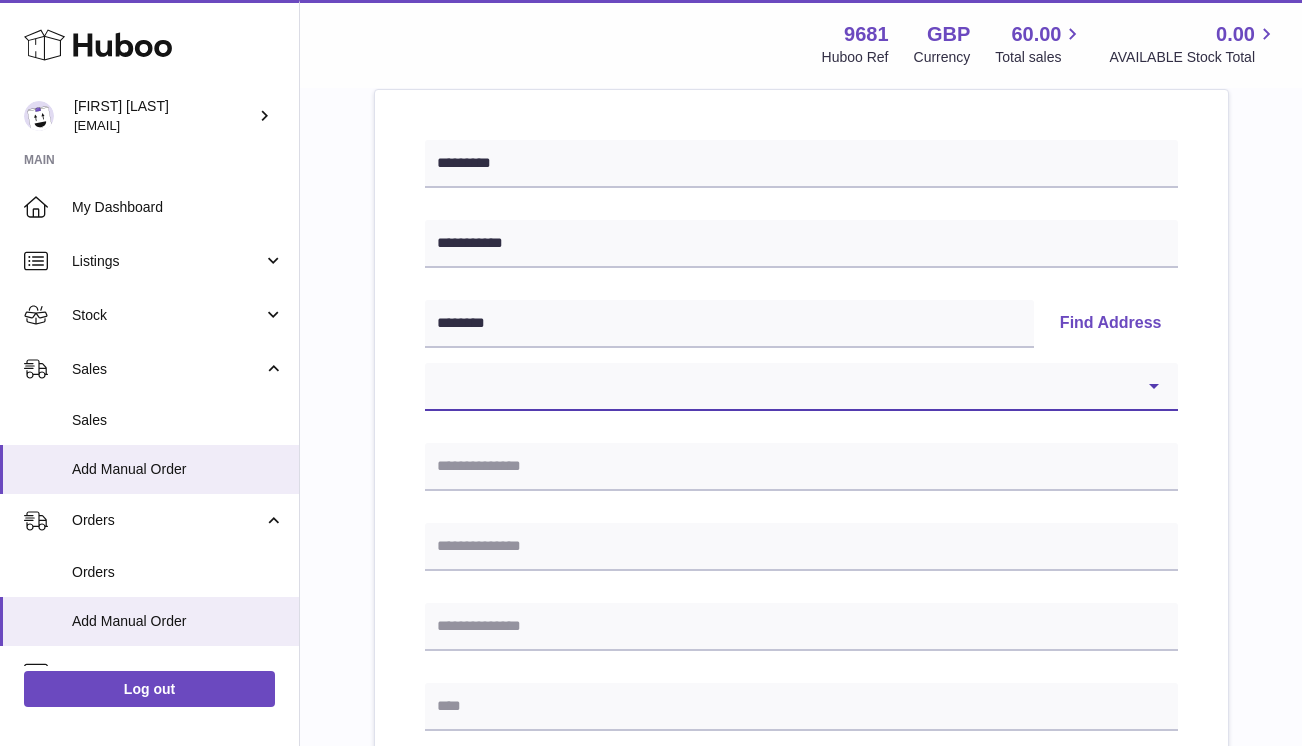 scroll, scrollTop: 238, scrollLeft: 0, axis: vertical 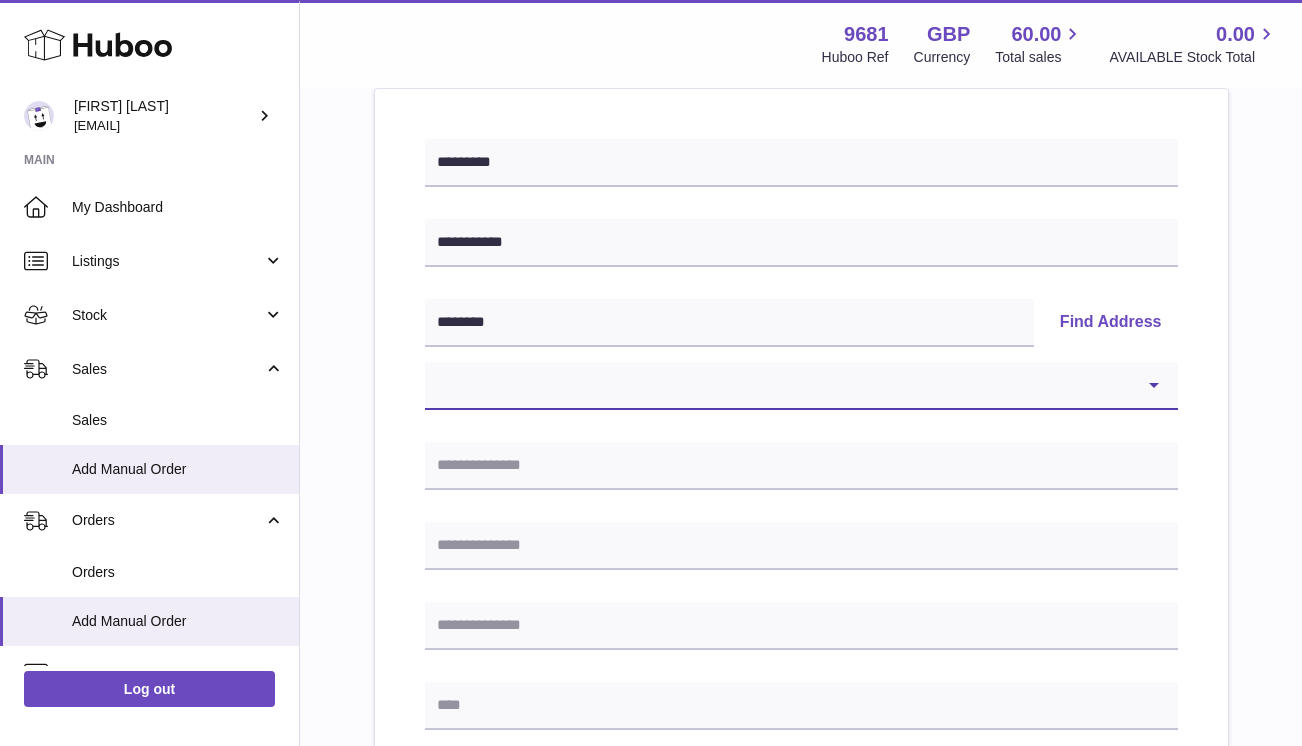 select on "**" 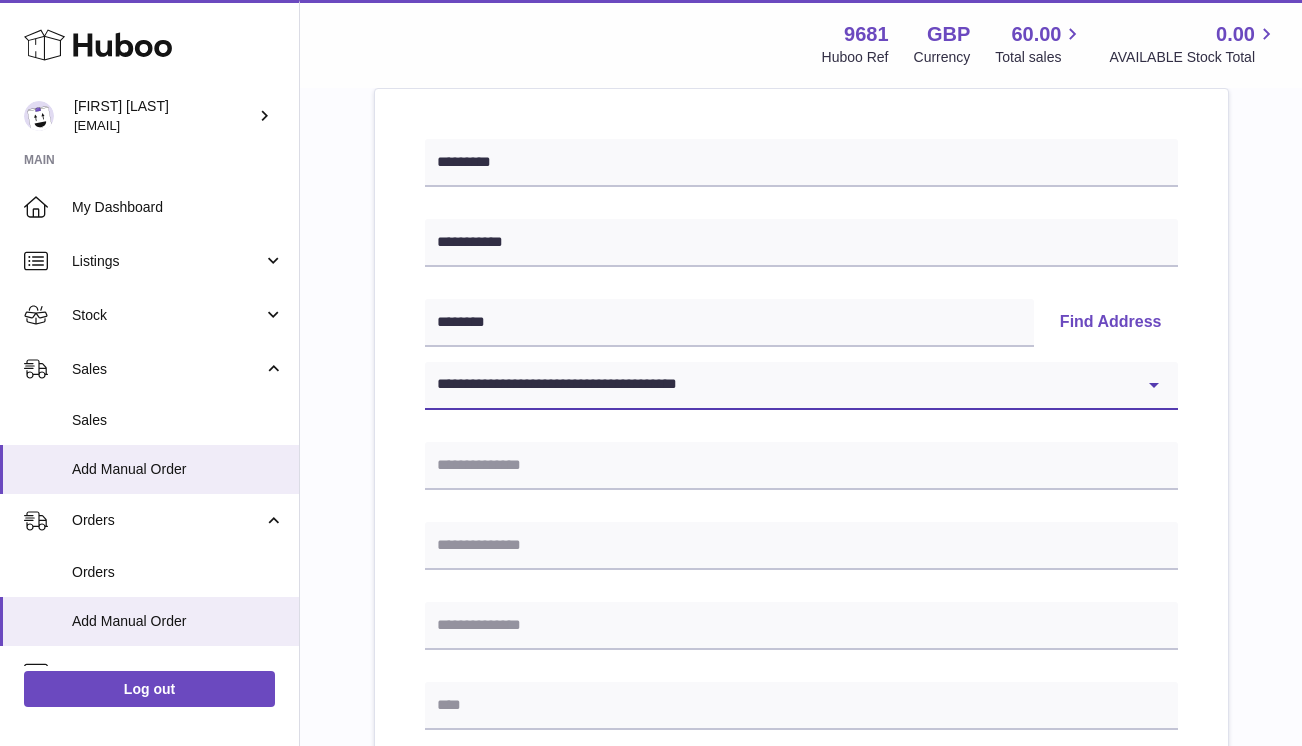 type on "******" 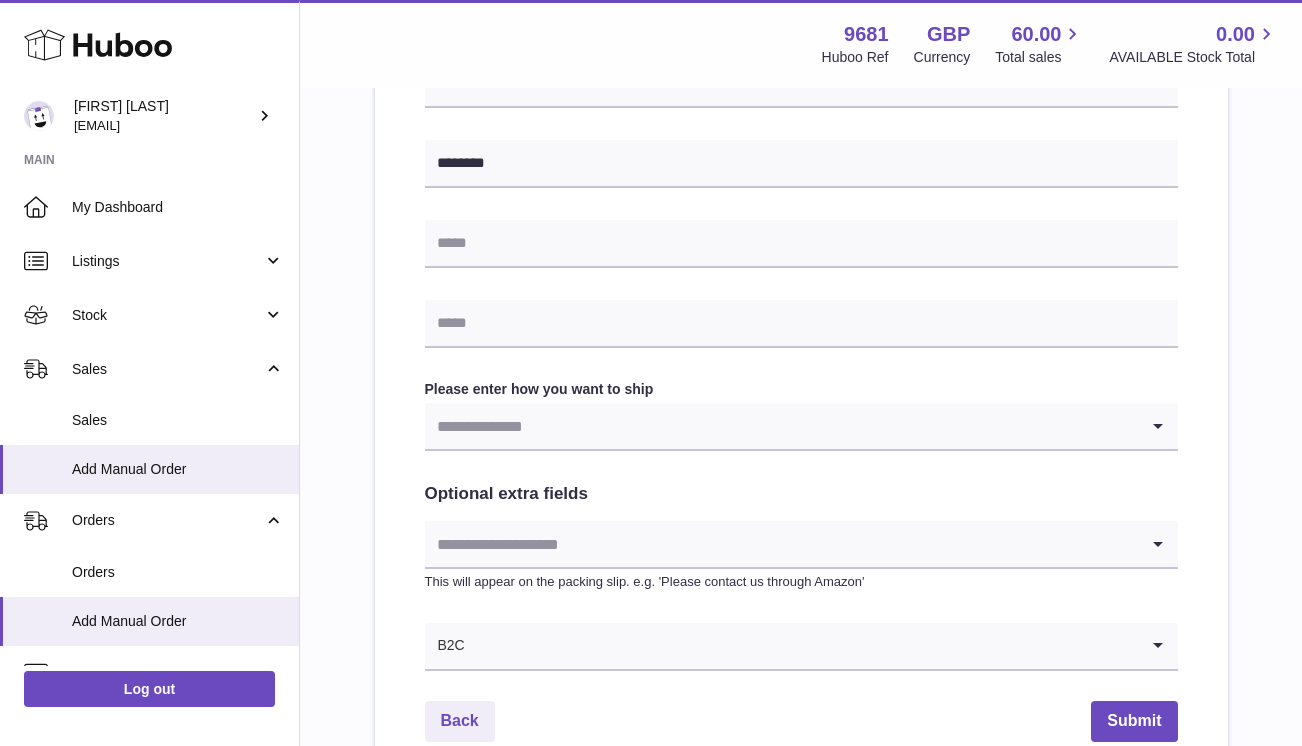 scroll, scrollTop: 885, scrollLeft: 0, axis: vertical 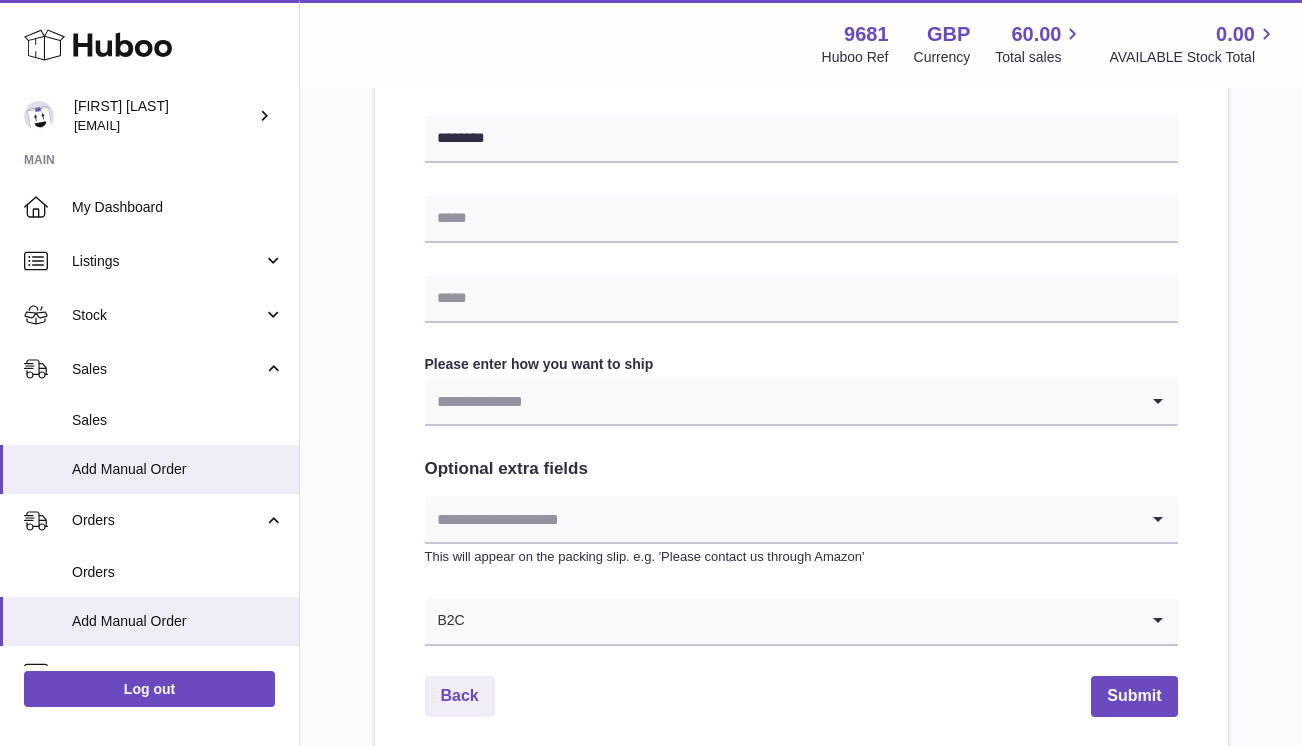 click at bounding box center [781, 401] 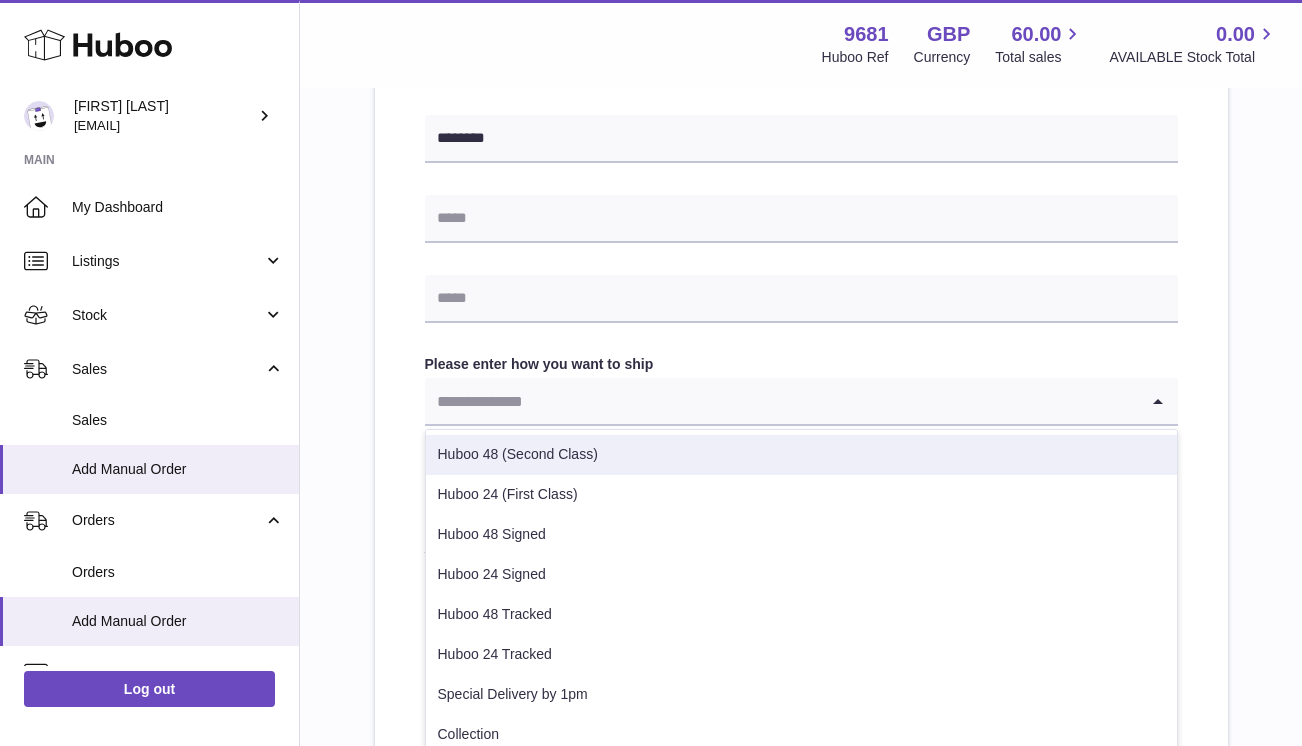 click on "Huboo 48 (Second Class)" at bounding box center [801, 455] 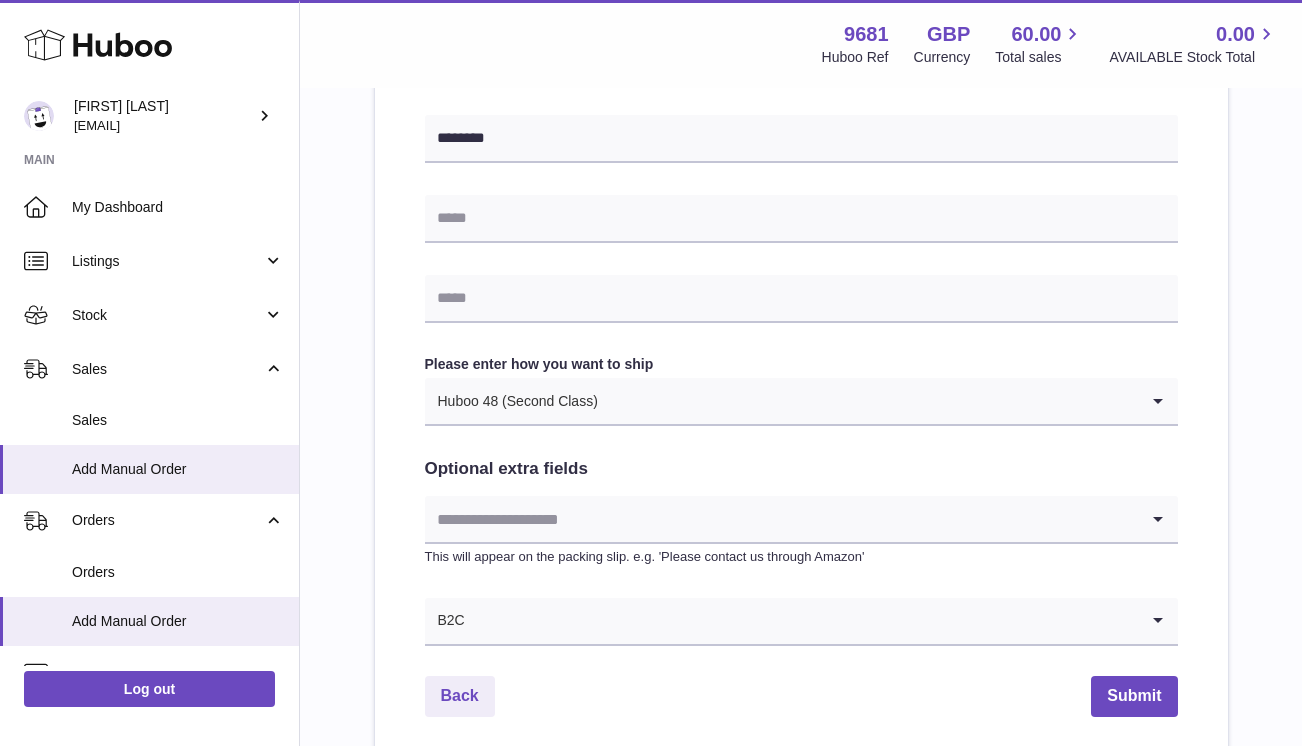 scroll, scrollTop: 1064, scrollLeft: 0, axis: vertical 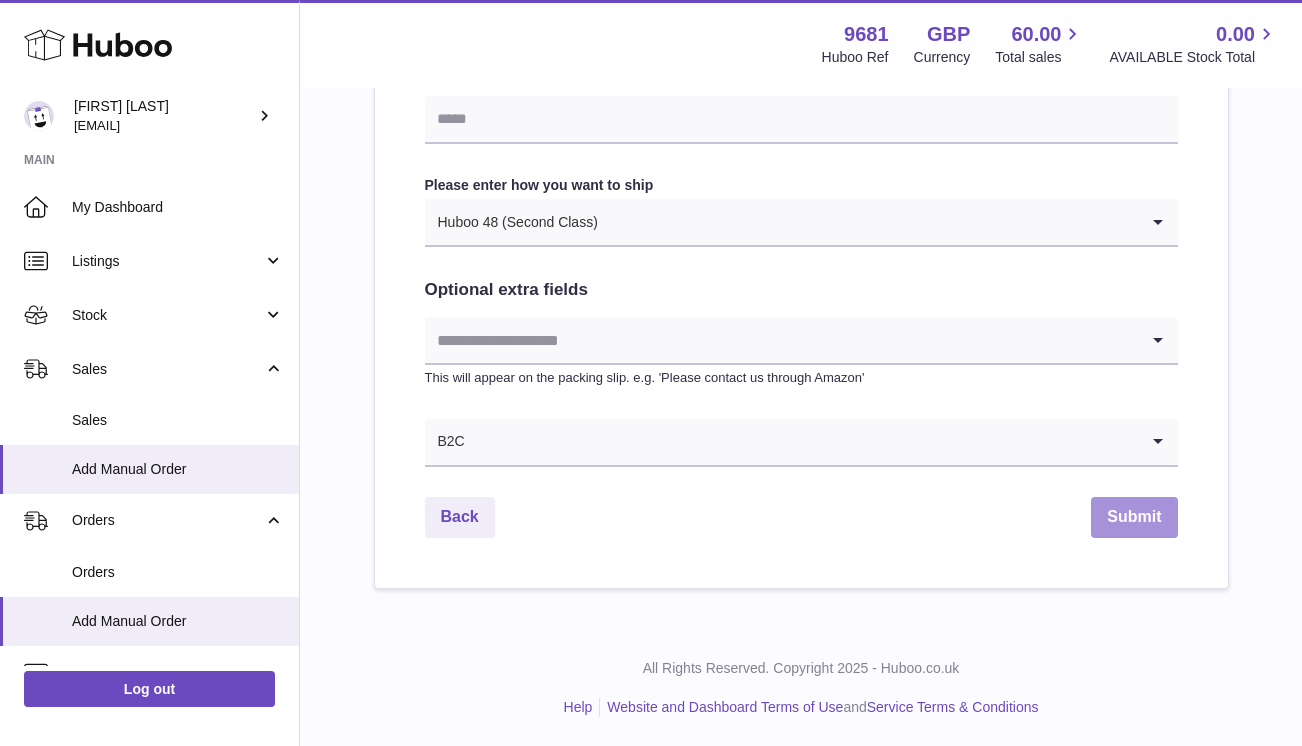 click on "Submit" at bounding box center (1134, 517) 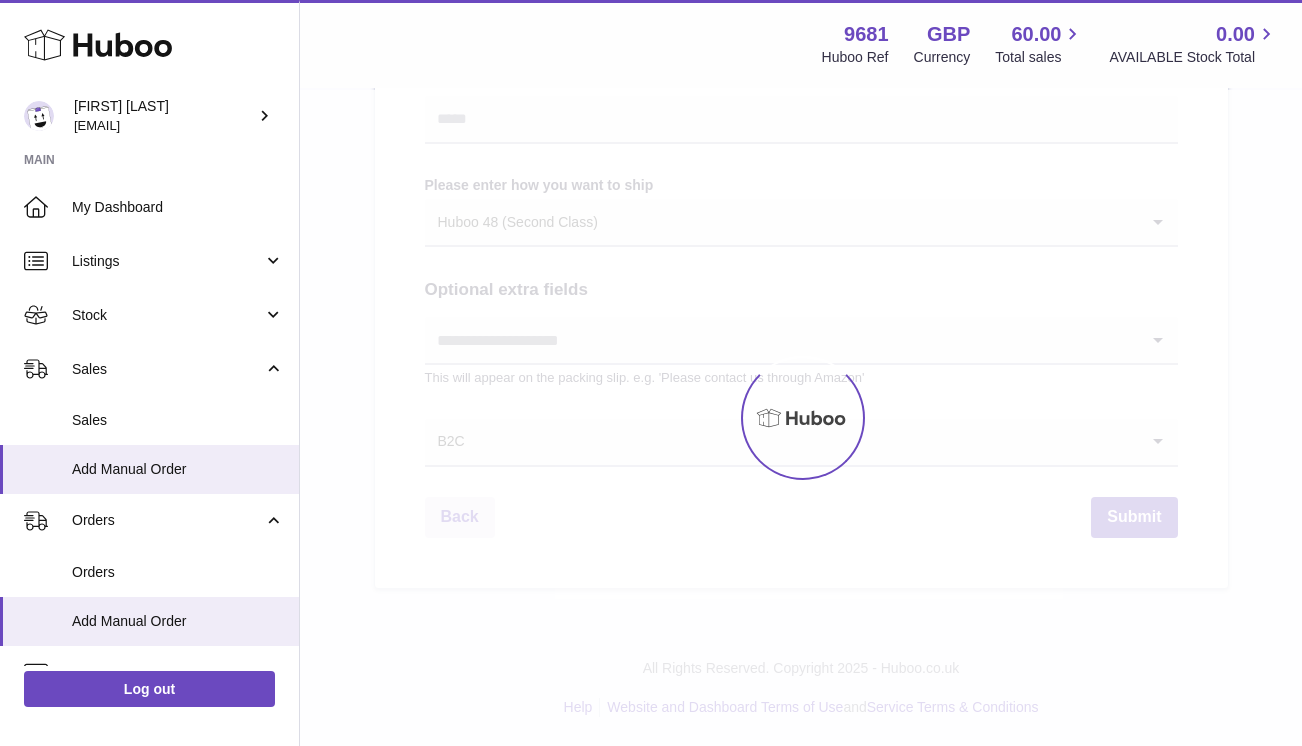 scroll, scrollTop: 0, scrollLeft: 0, axis: both 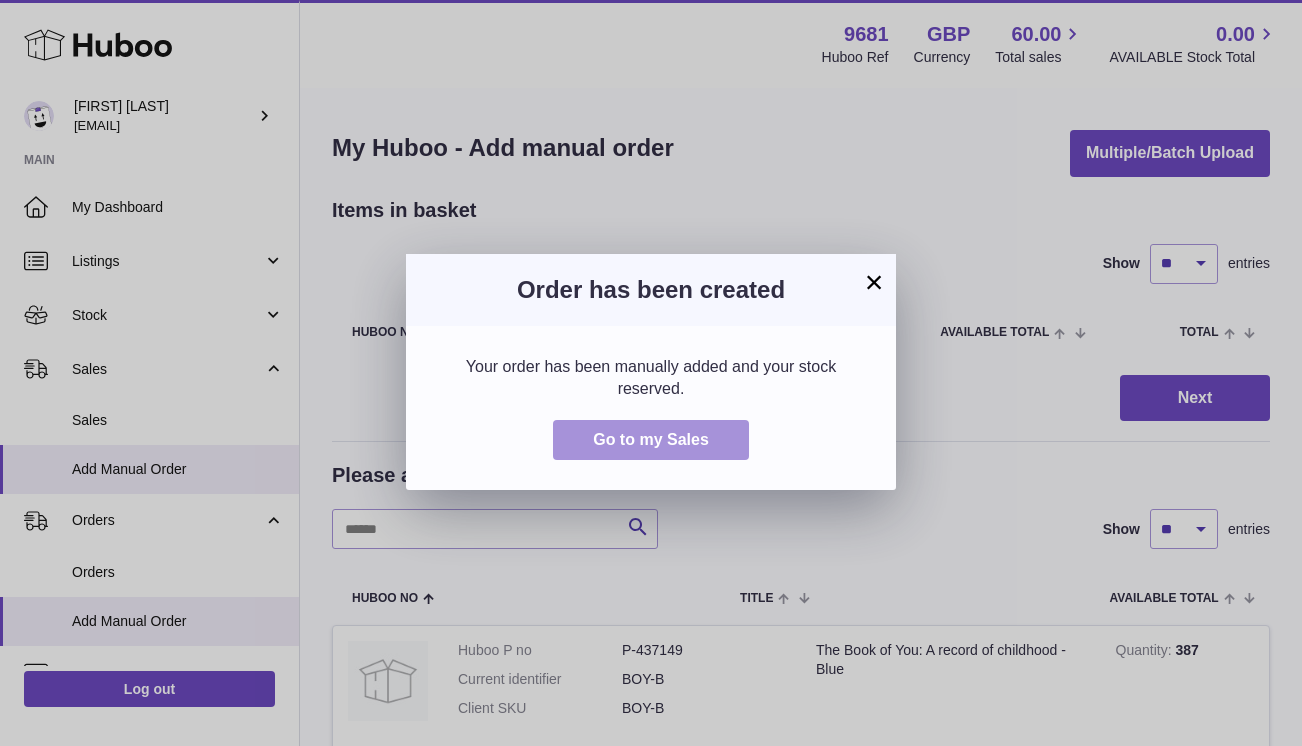click on "Go to my Sales" at bounding box center [651, 440] 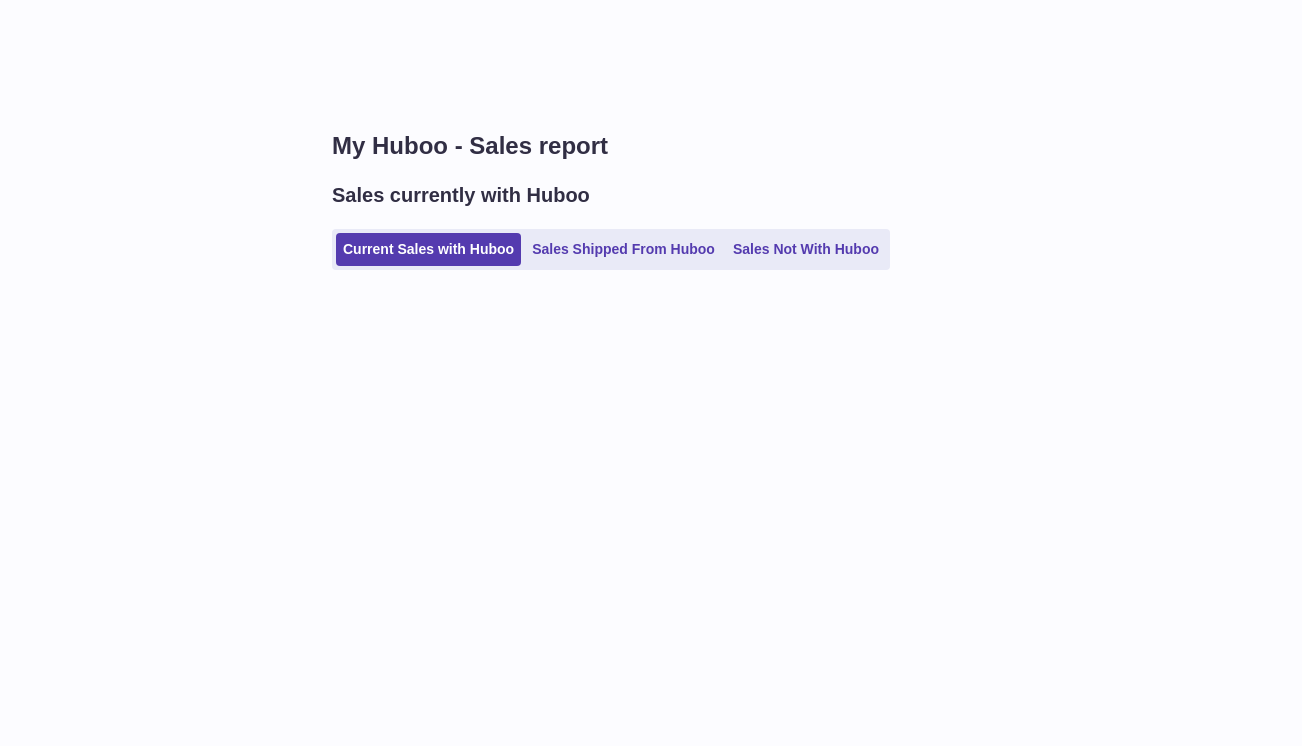 scroll, scrollTop: 0, scrollLeft: 0, axis: both 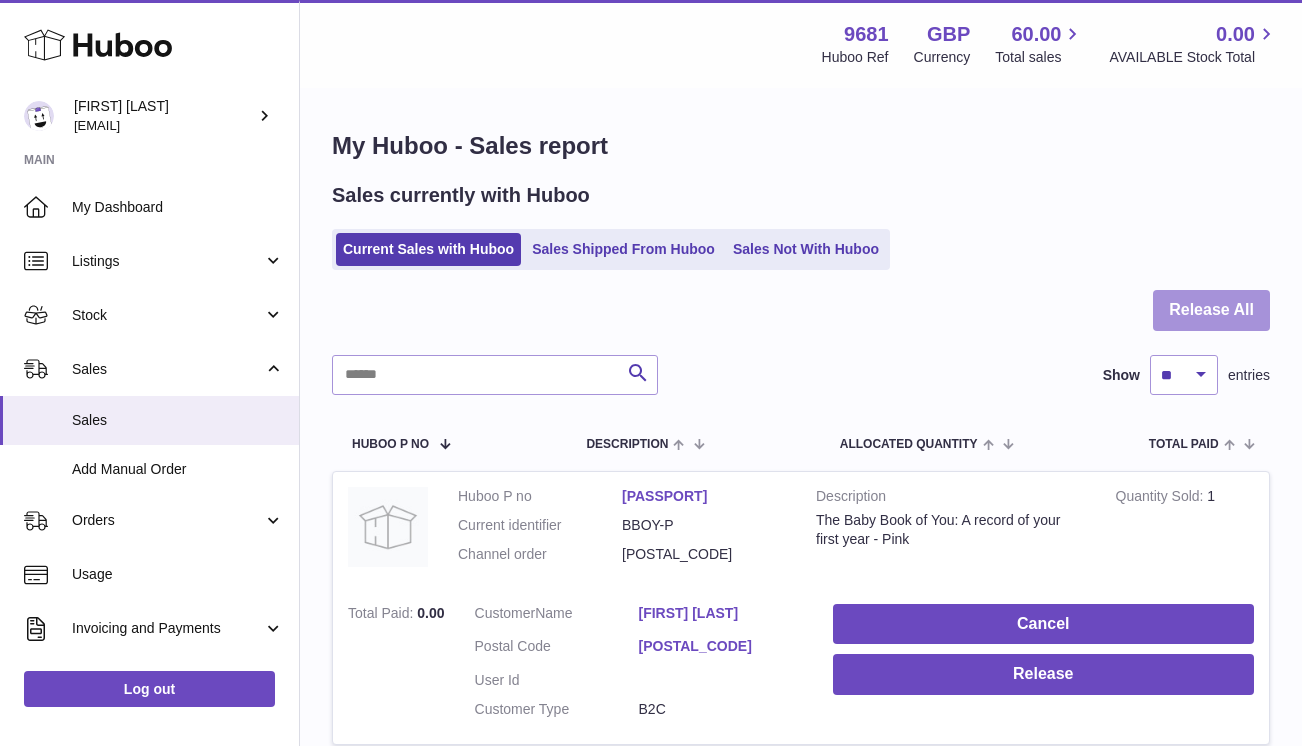 click on "Release All" at bounding box center (1211, 310) 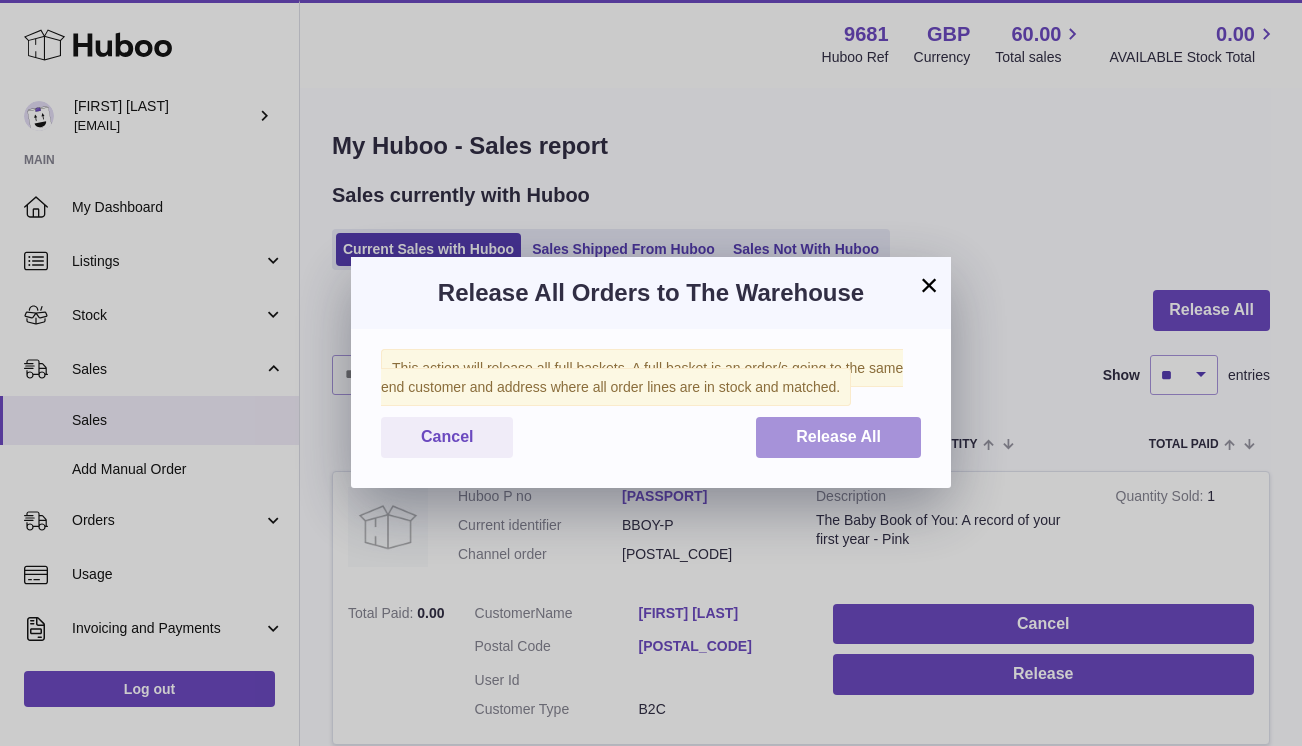 click on "Release All" at bounding box center (838, 436) 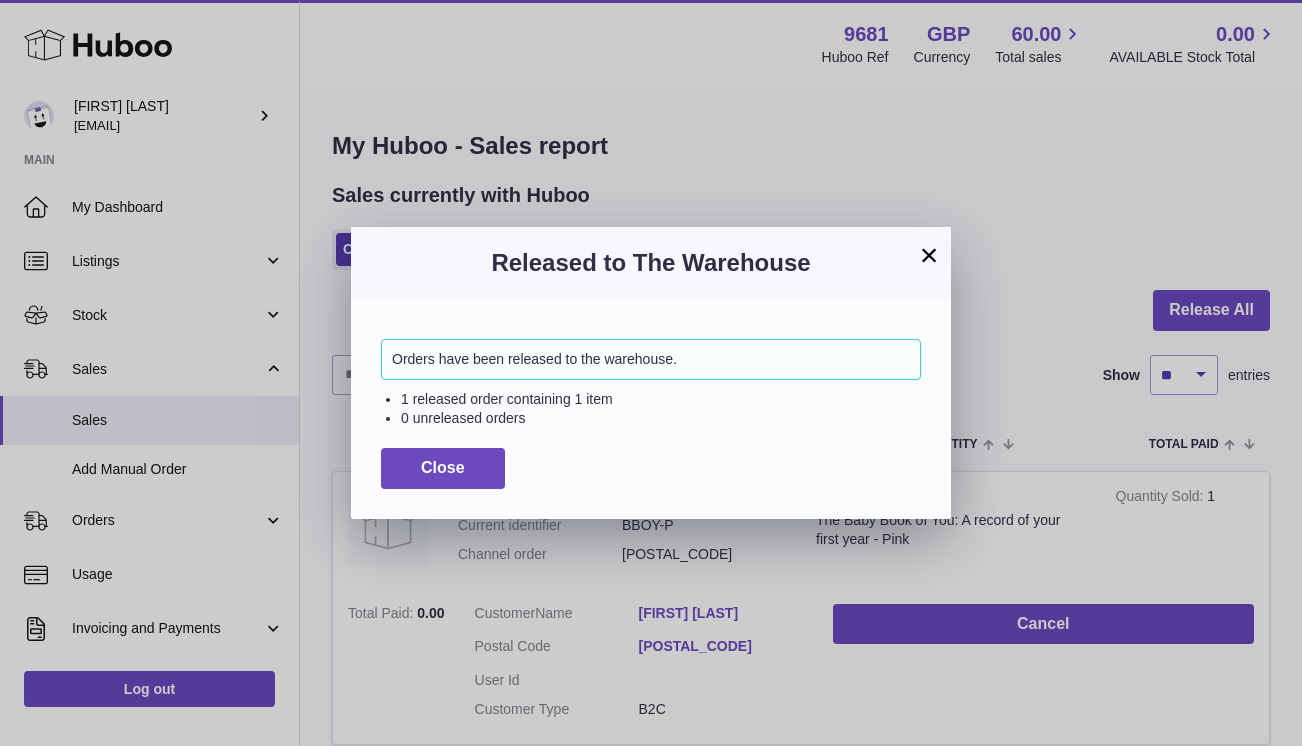 click on "Released to The Warehouse" at bounding box center (651, 263) 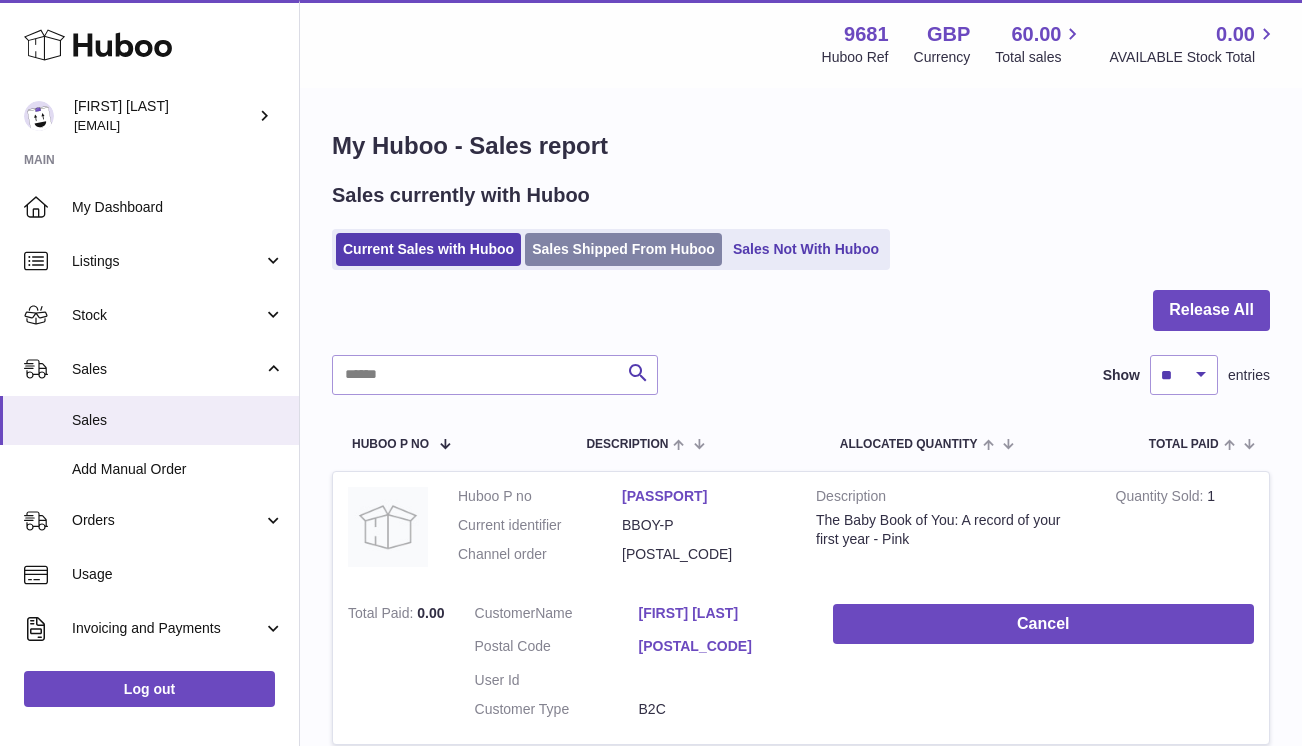 click on "Sales Shipped From Huboo" at bounding box center (623, 249) 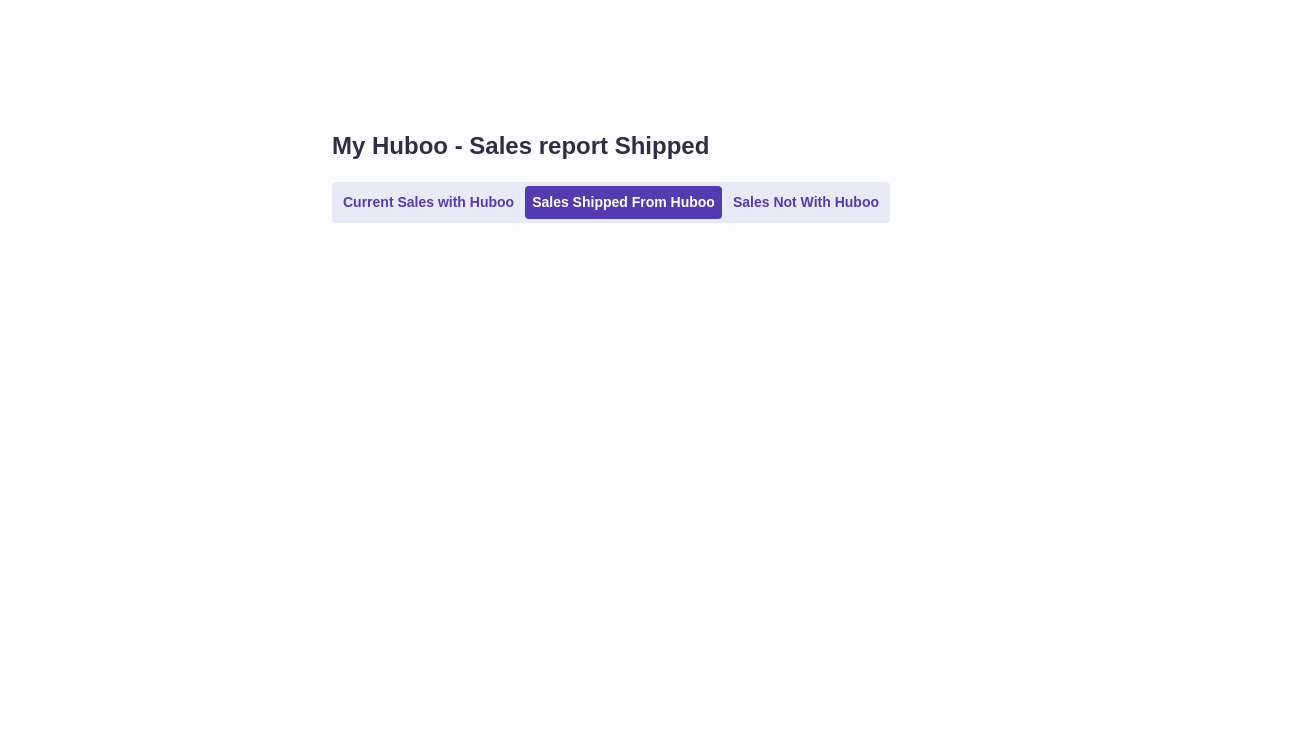 scroll, scrollTop: 0, scrollLeft: 0, axis: both 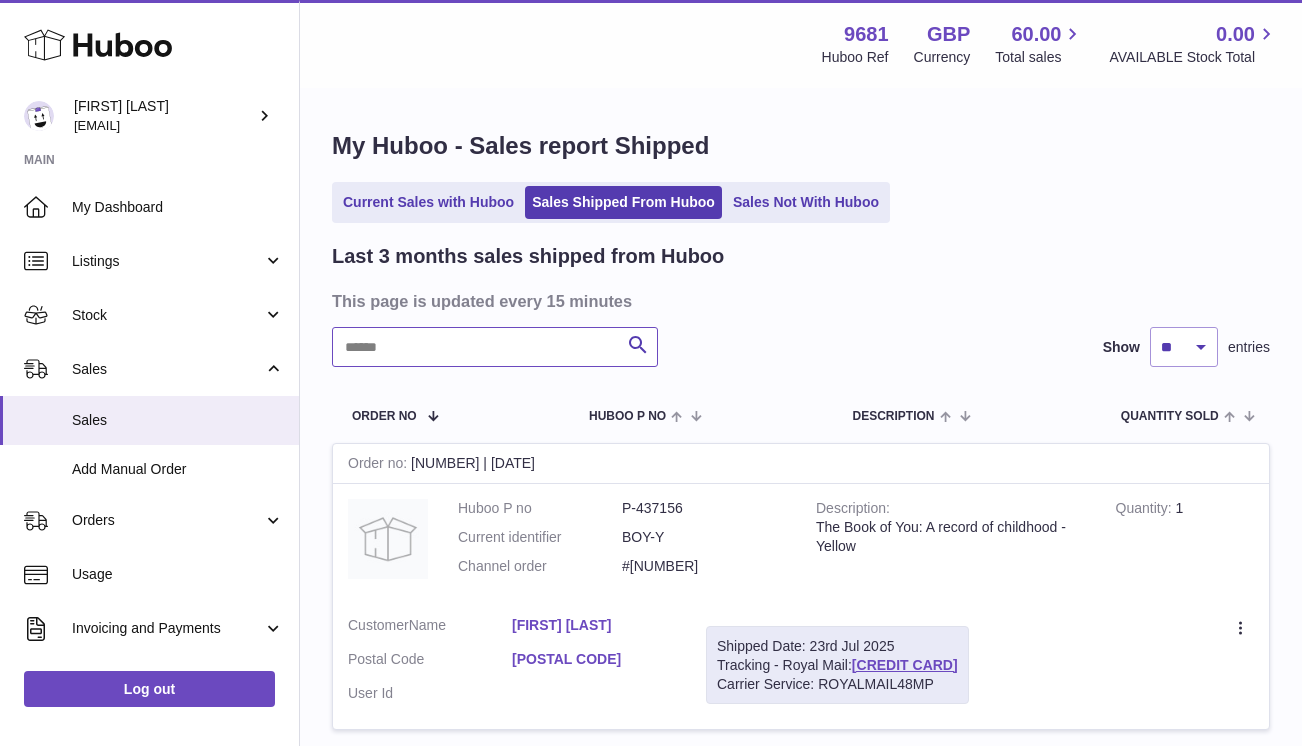 click at bounding box center [495, 347] 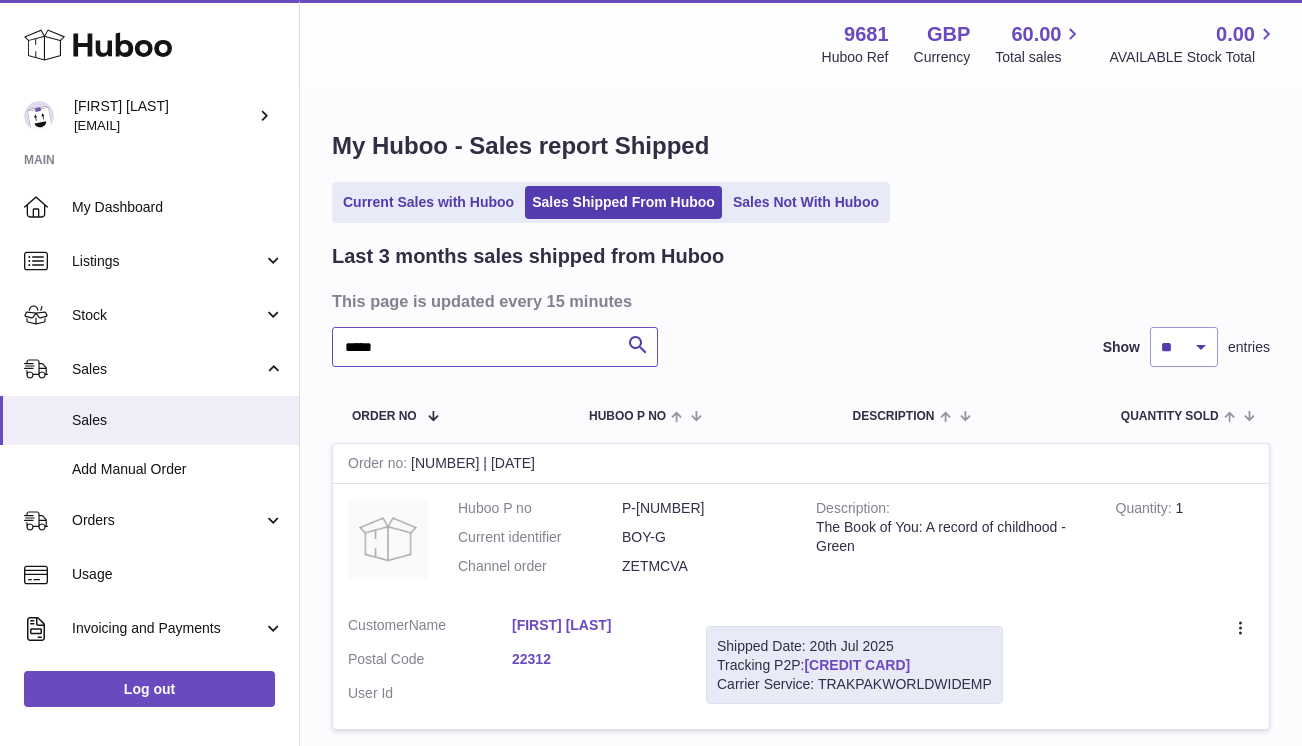 type on "*****" 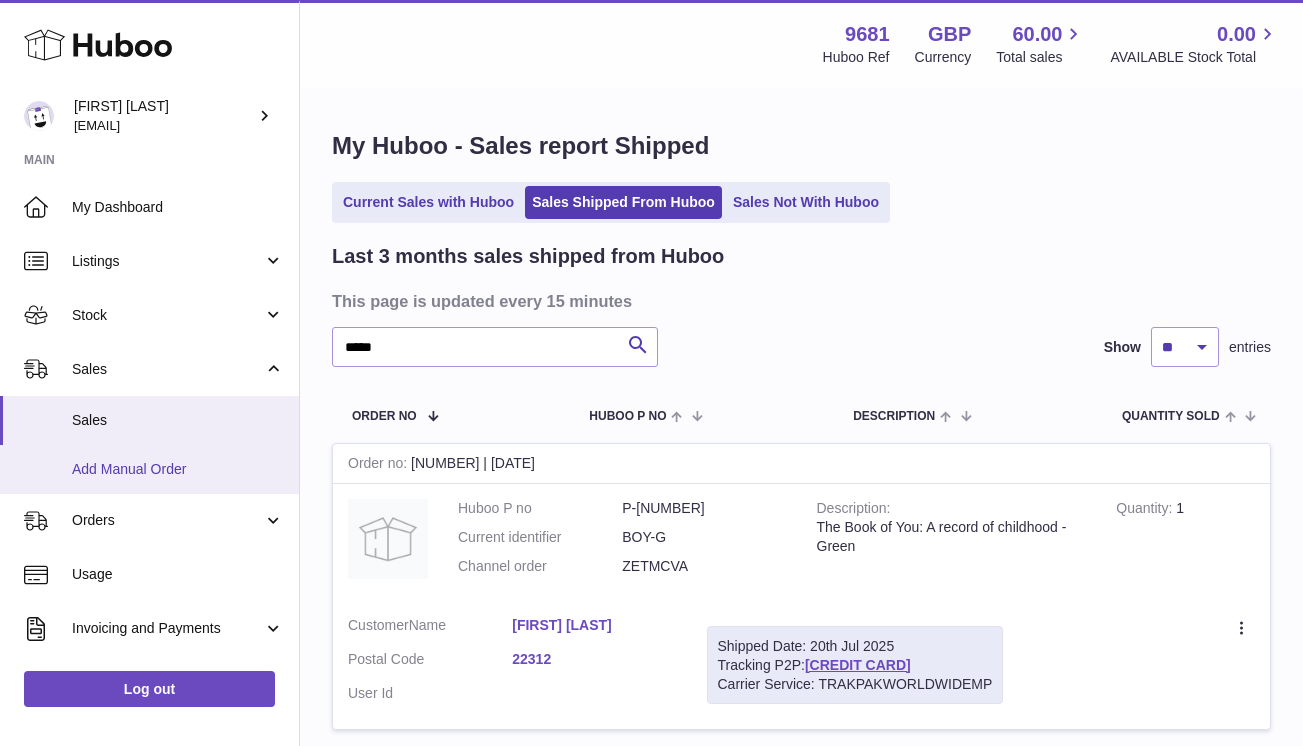 click on "Add Manual Order" at bounding box center [178, 469] 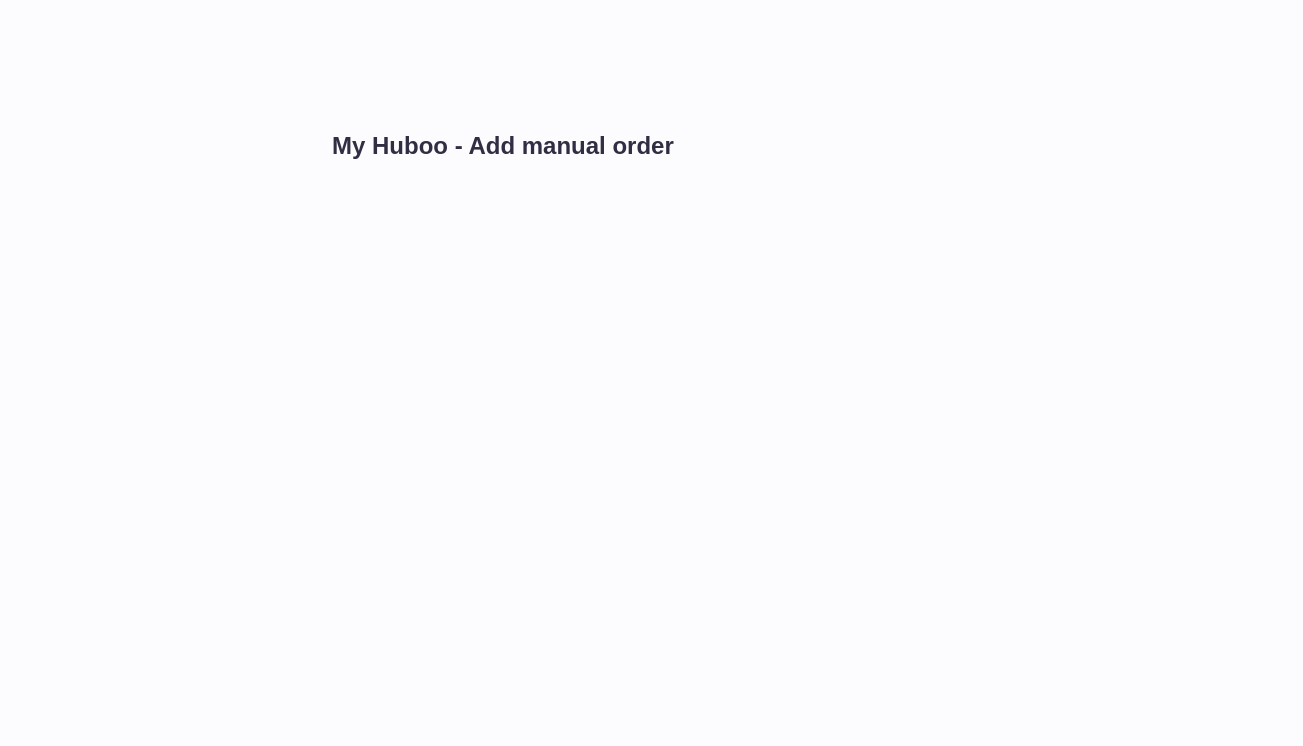 scroll, scrollTop: 0, scrollLeft: 0, axis: both 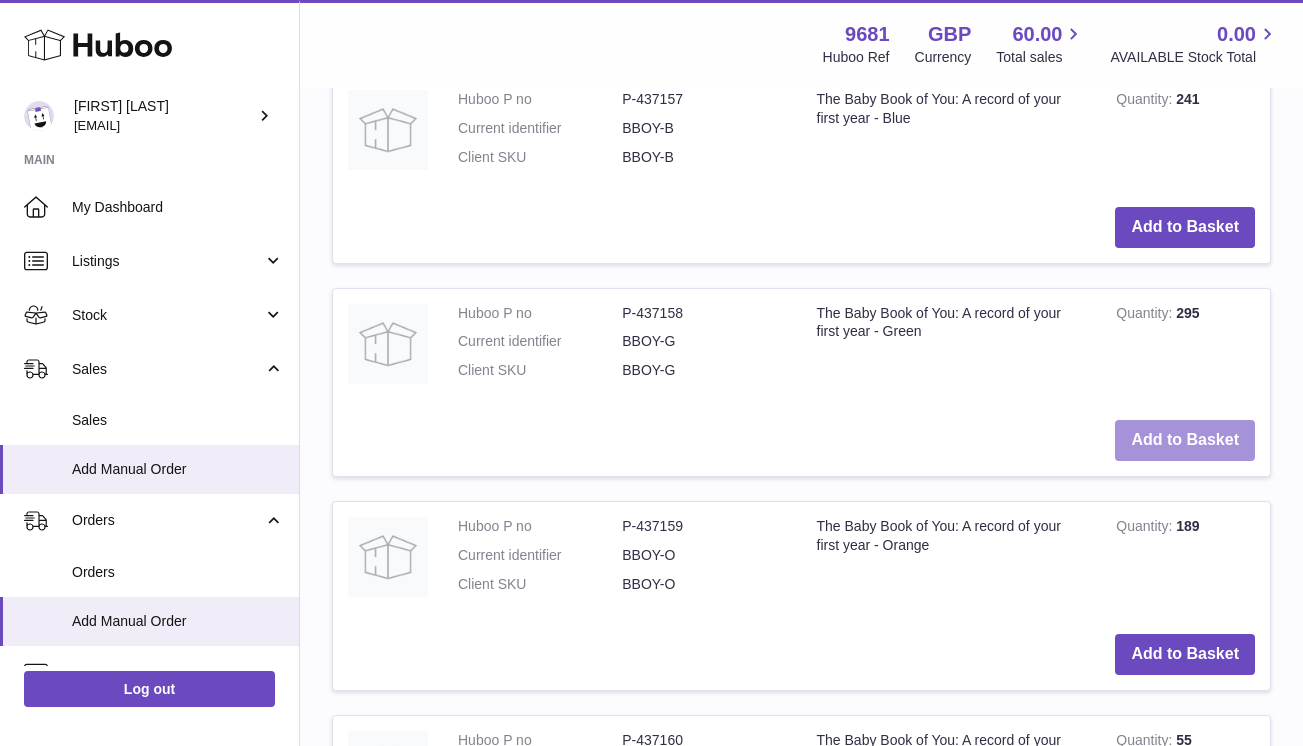 click on "Add to Basket" at bounding box center [1185, 440] 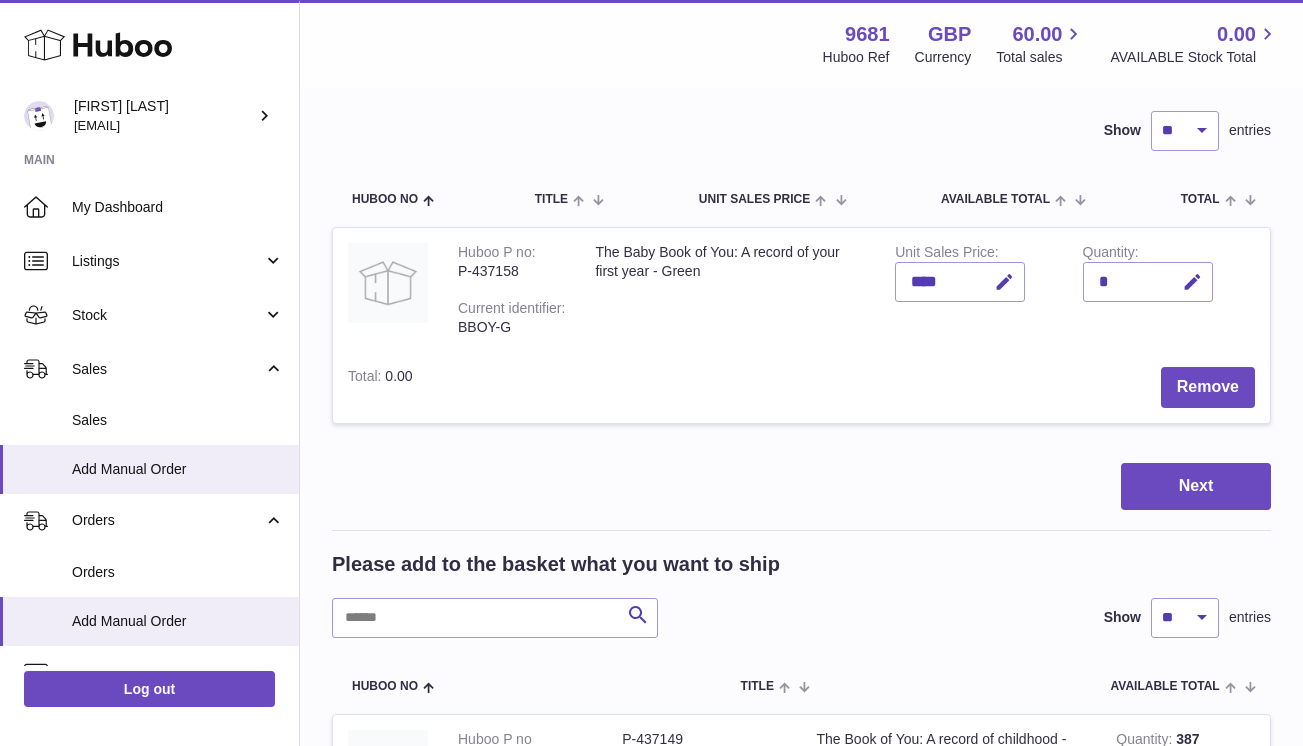 scroll, scrollTop: 0, scrollLeft: 0, axis: both 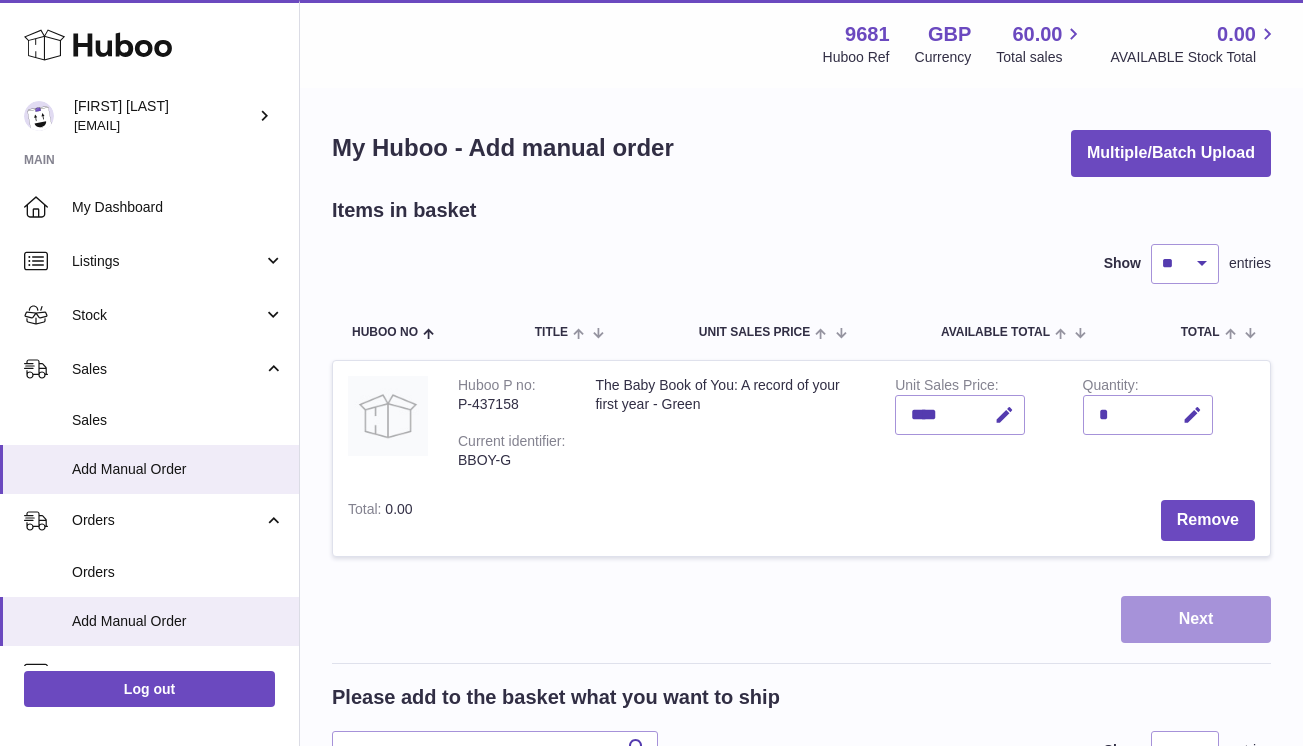 click on "Next" at bounding box center [1196, 619] 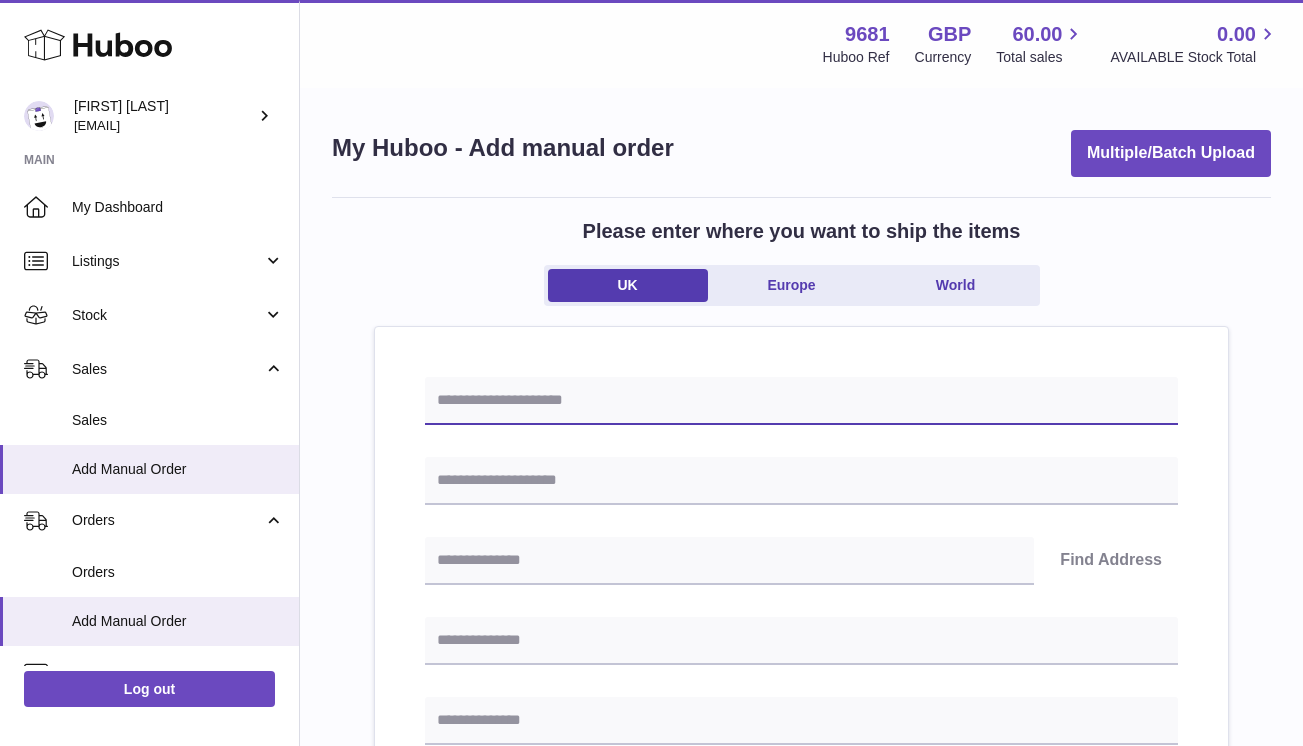 click at bounding box center (801, 401) 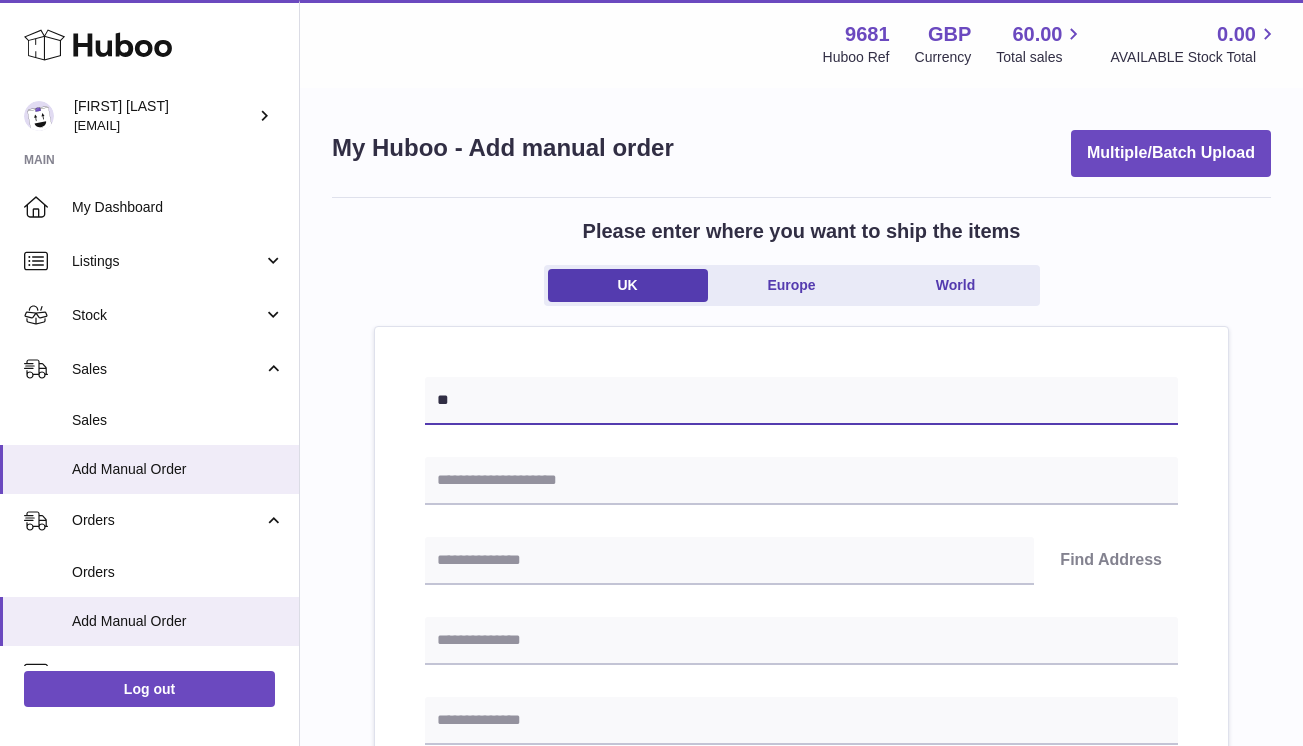 paste on "**********" 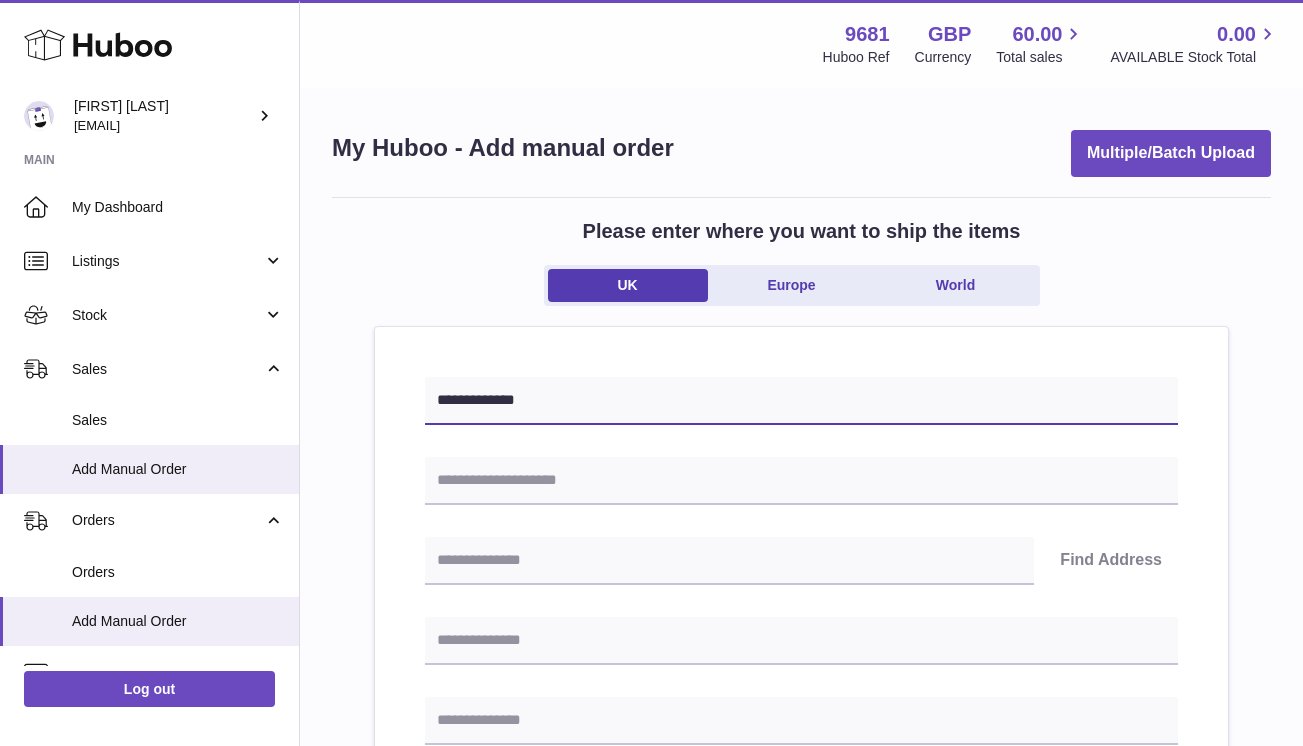 type on "**********" 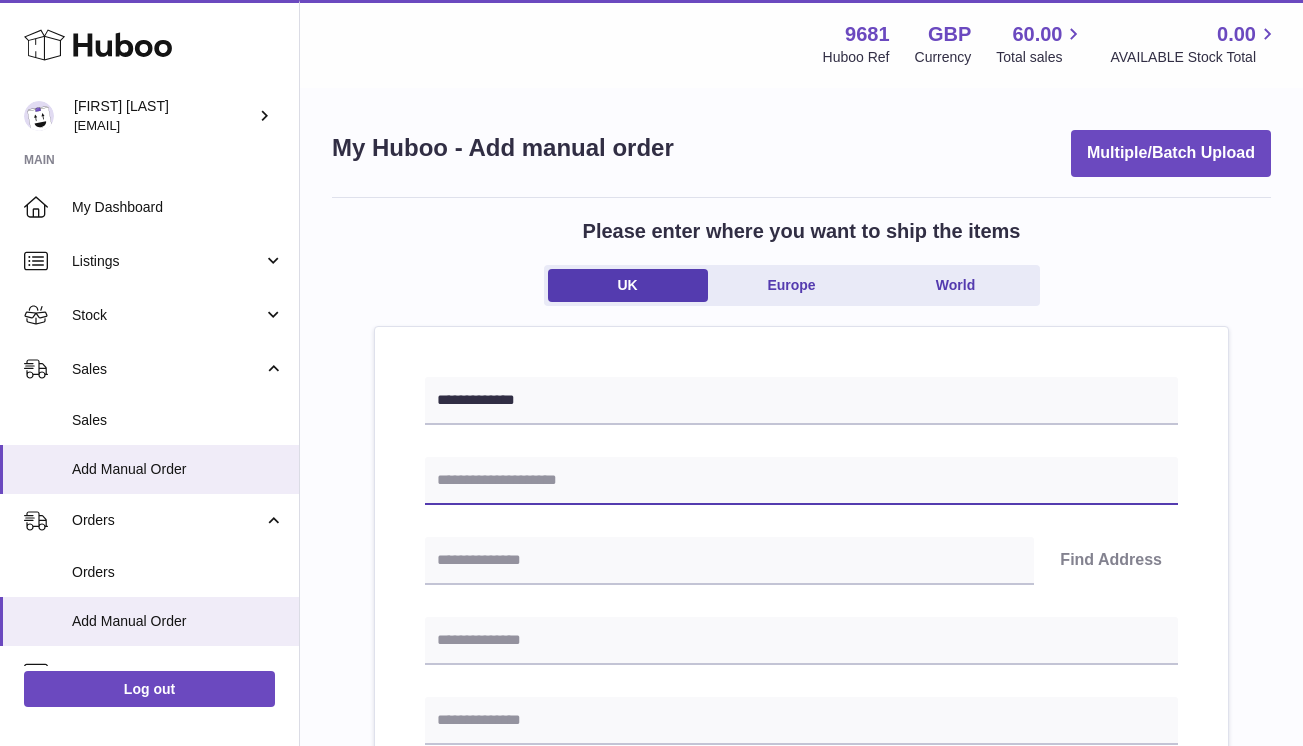 click at bounding box center (801, 481) 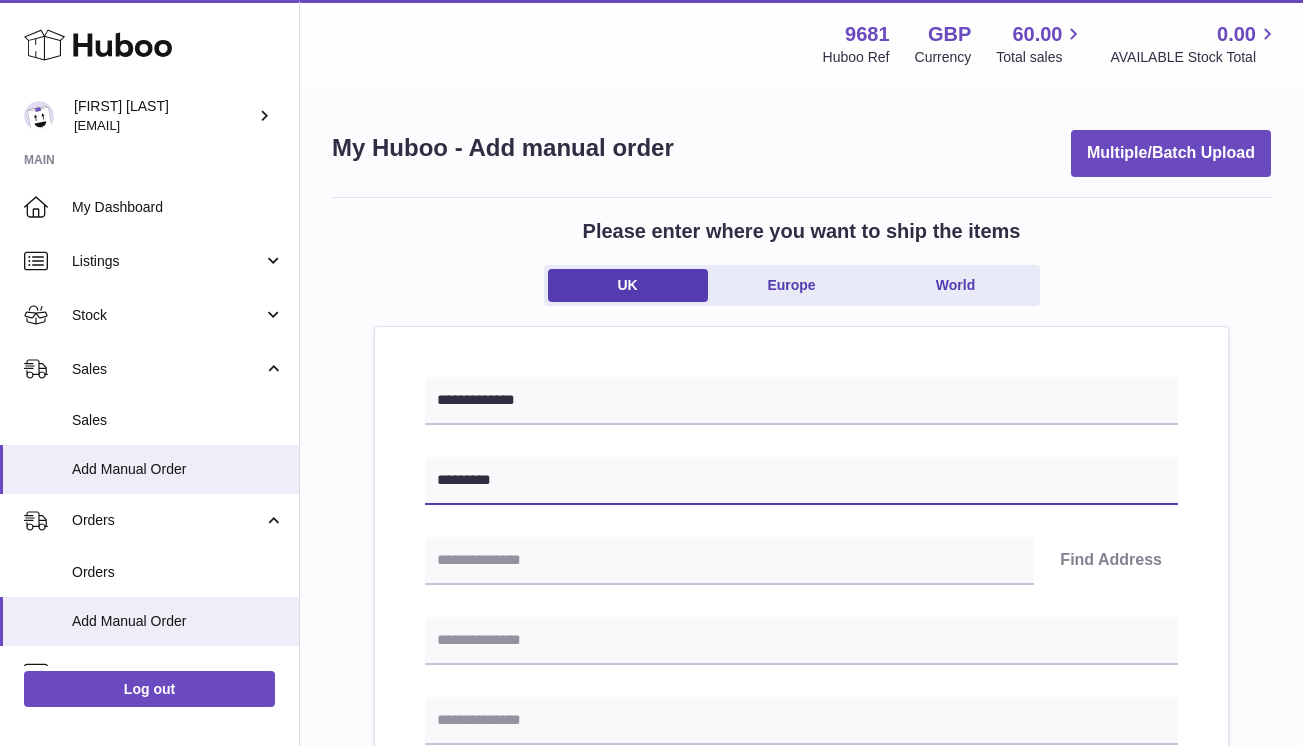 type on "*********" 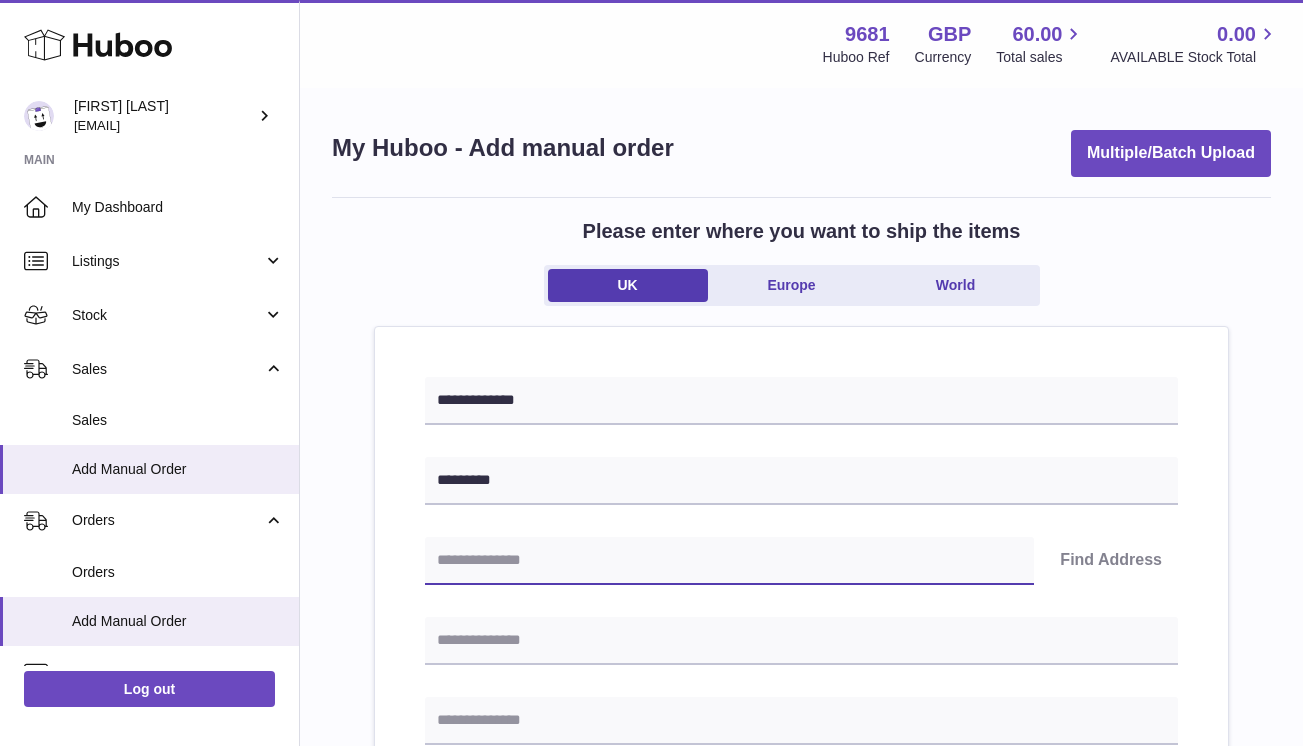 click at bounding box center [729, 561] 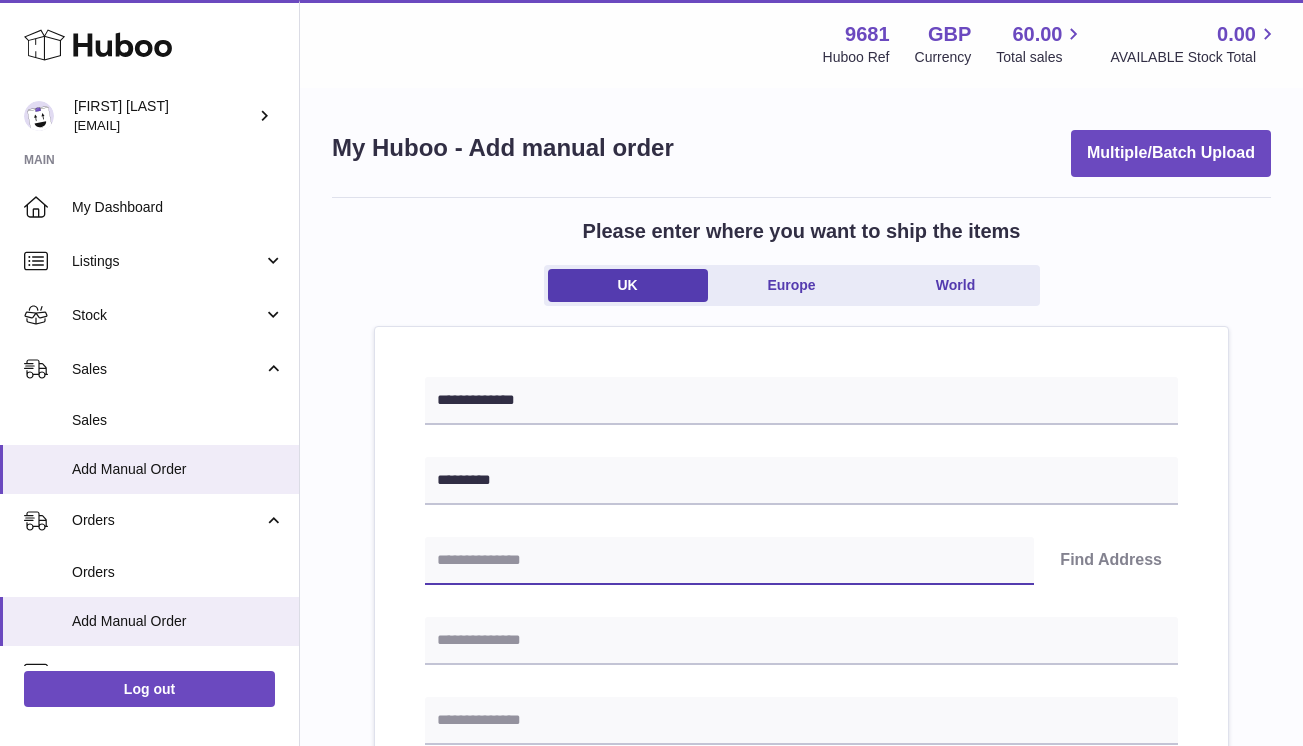 paste on "********" 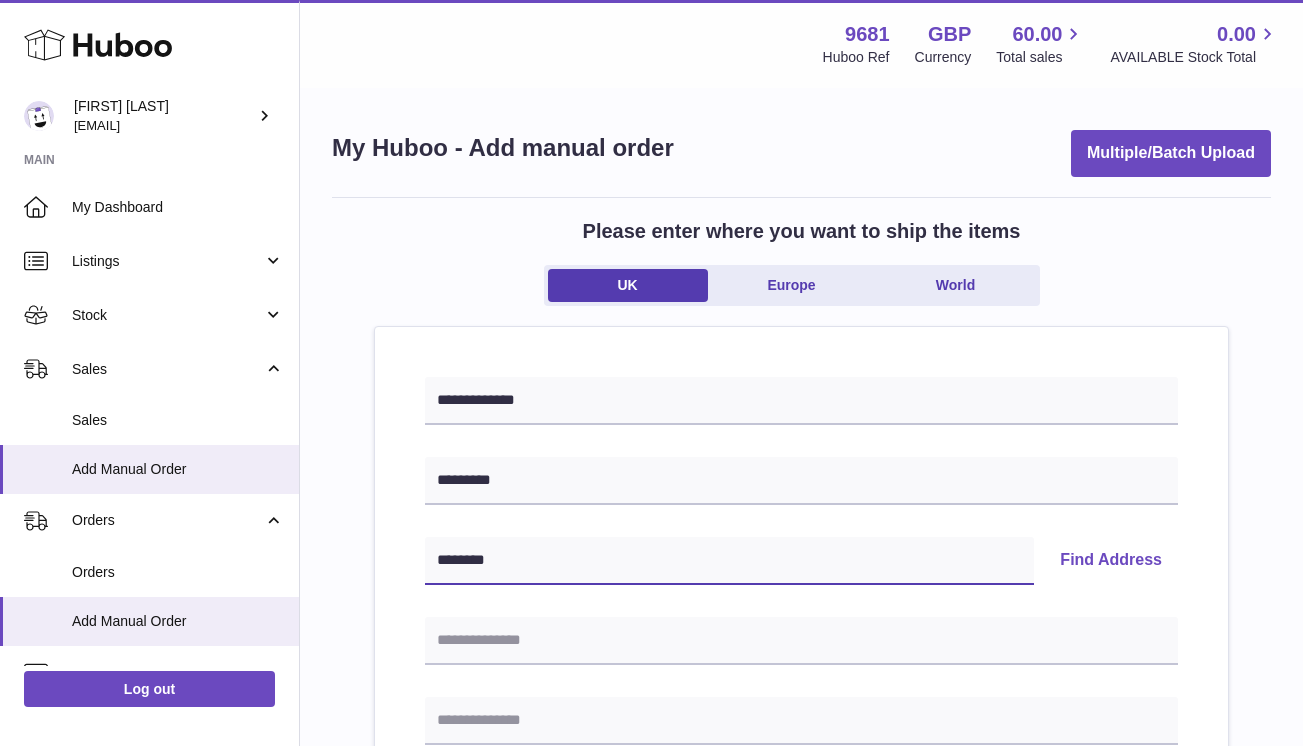 type on "********" 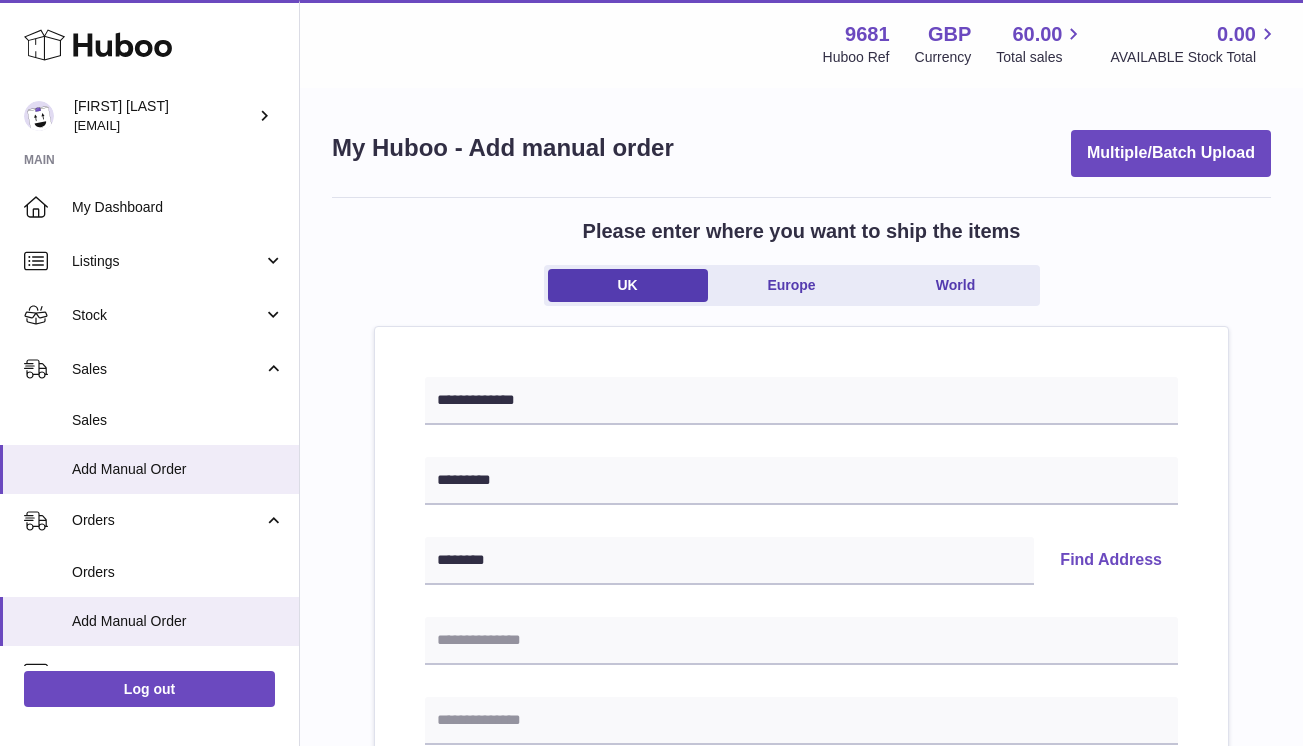 click on "Find Address" at bounding box center [1111, 561] 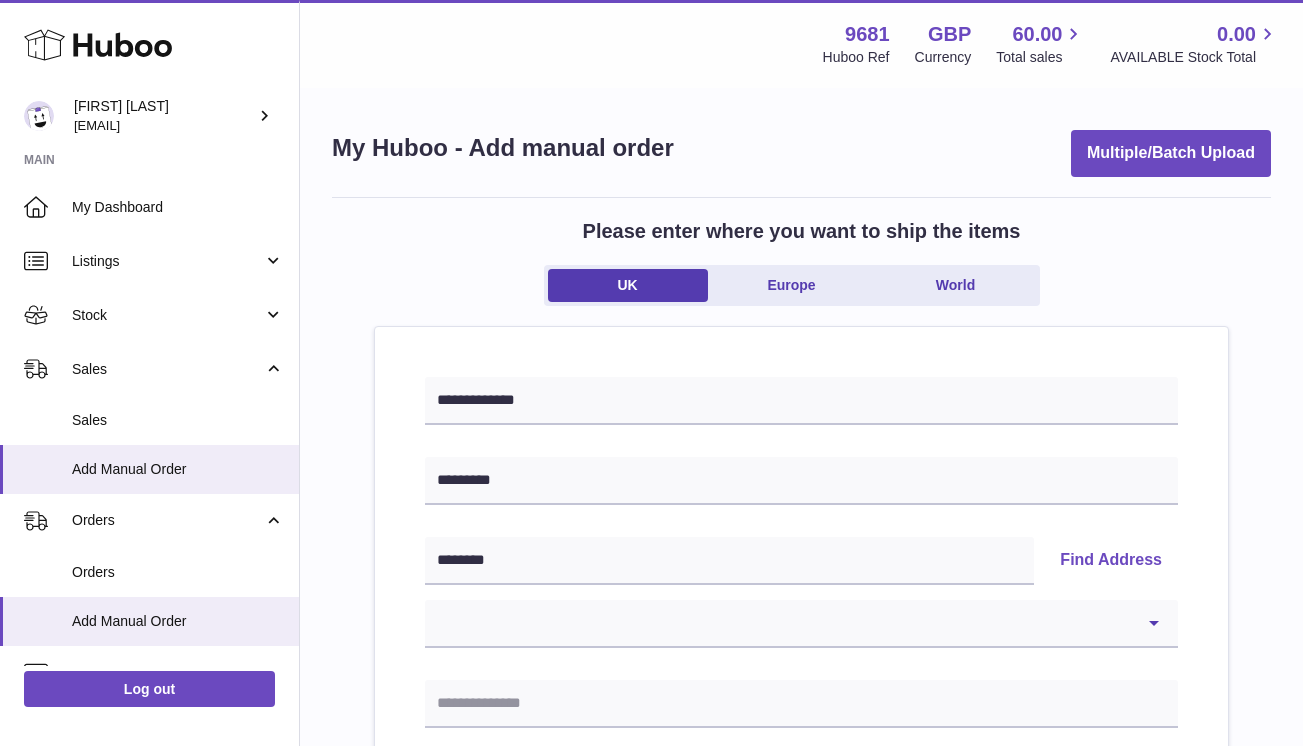 click on "**********" at bounding box center (801, 624) 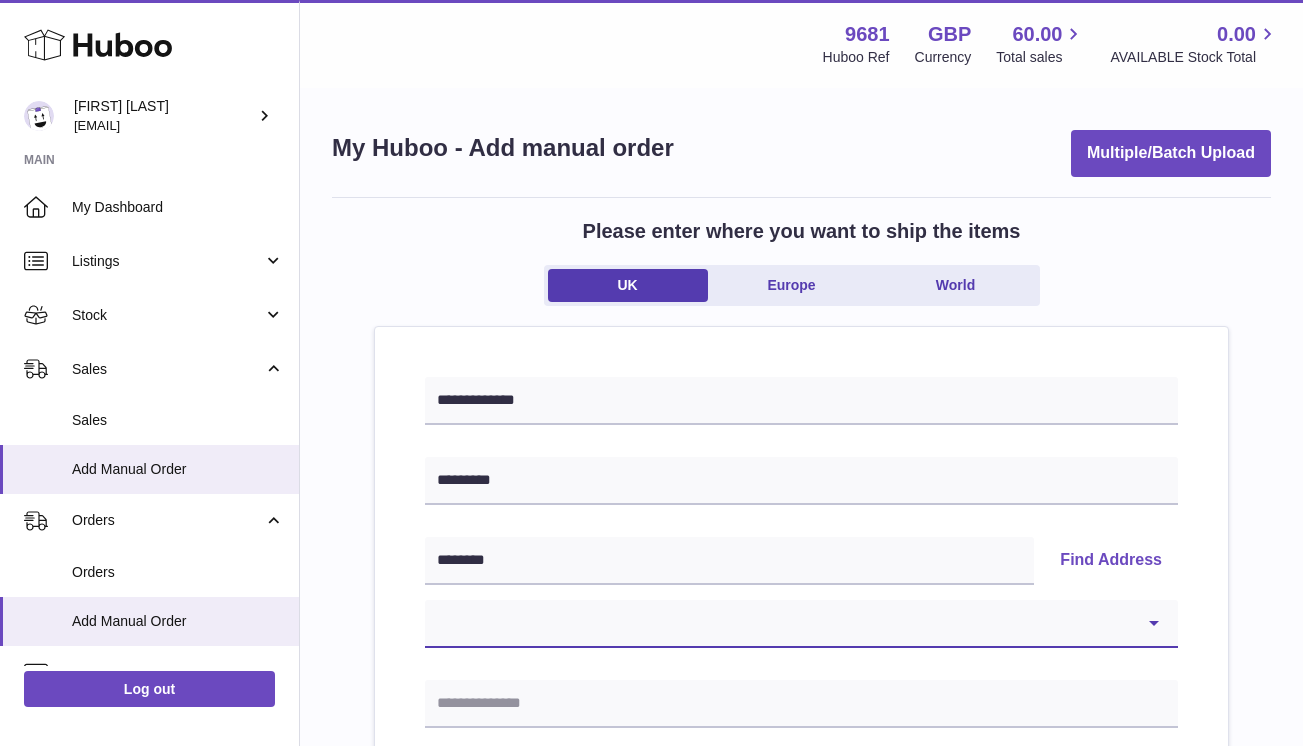 select on "**" 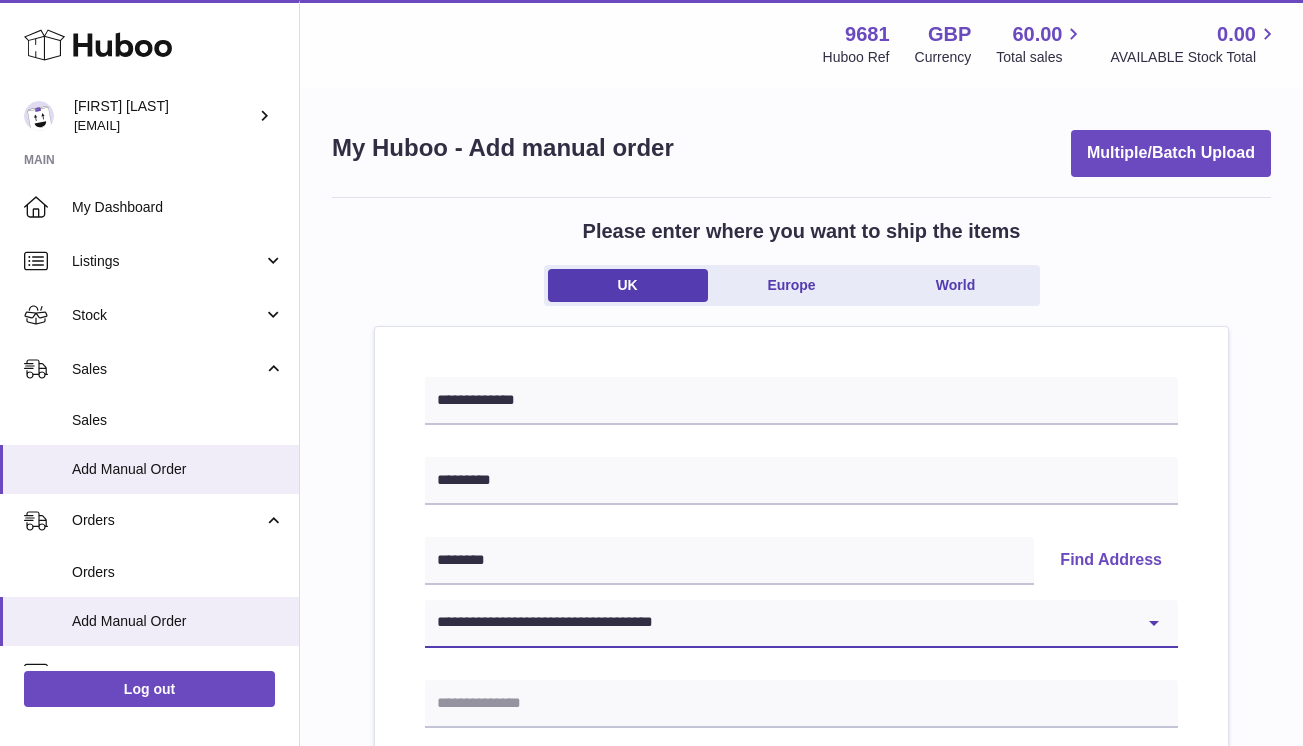 type on "**********" 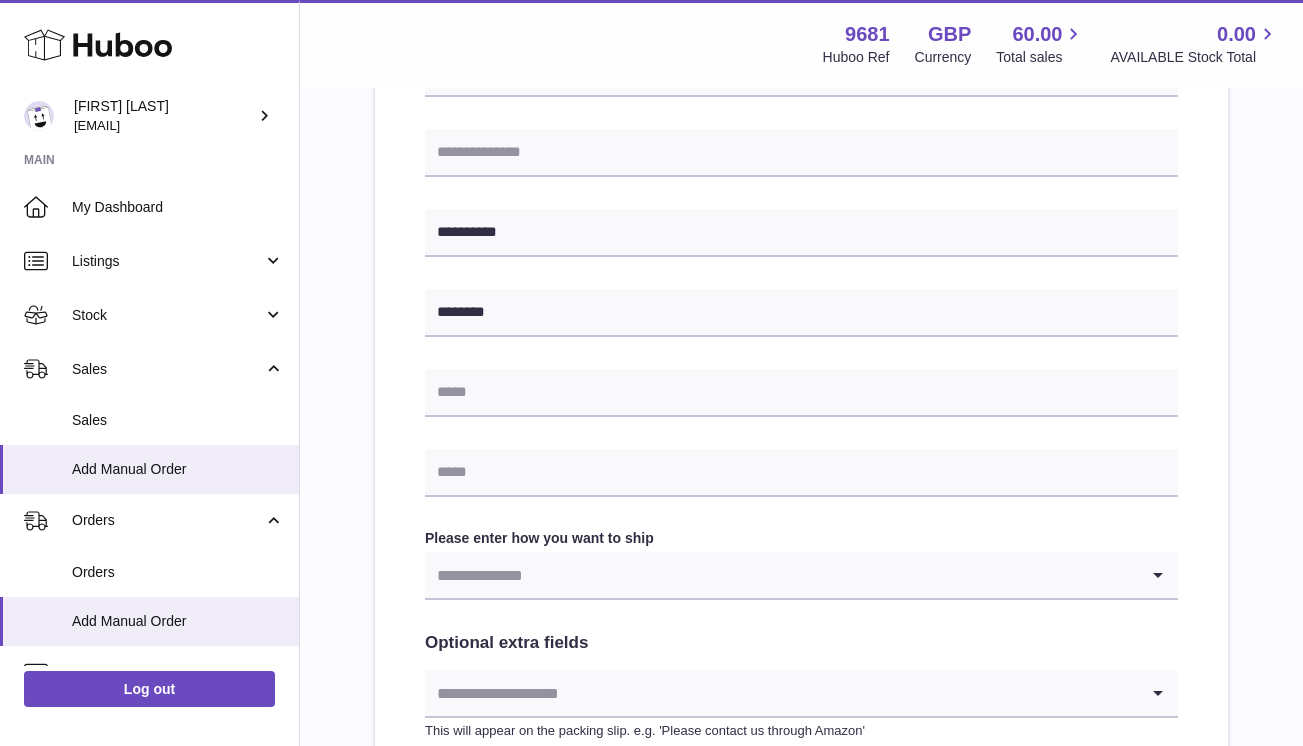 scroll, scrollTop: 728, scrollLeft: 0, axis: vertical 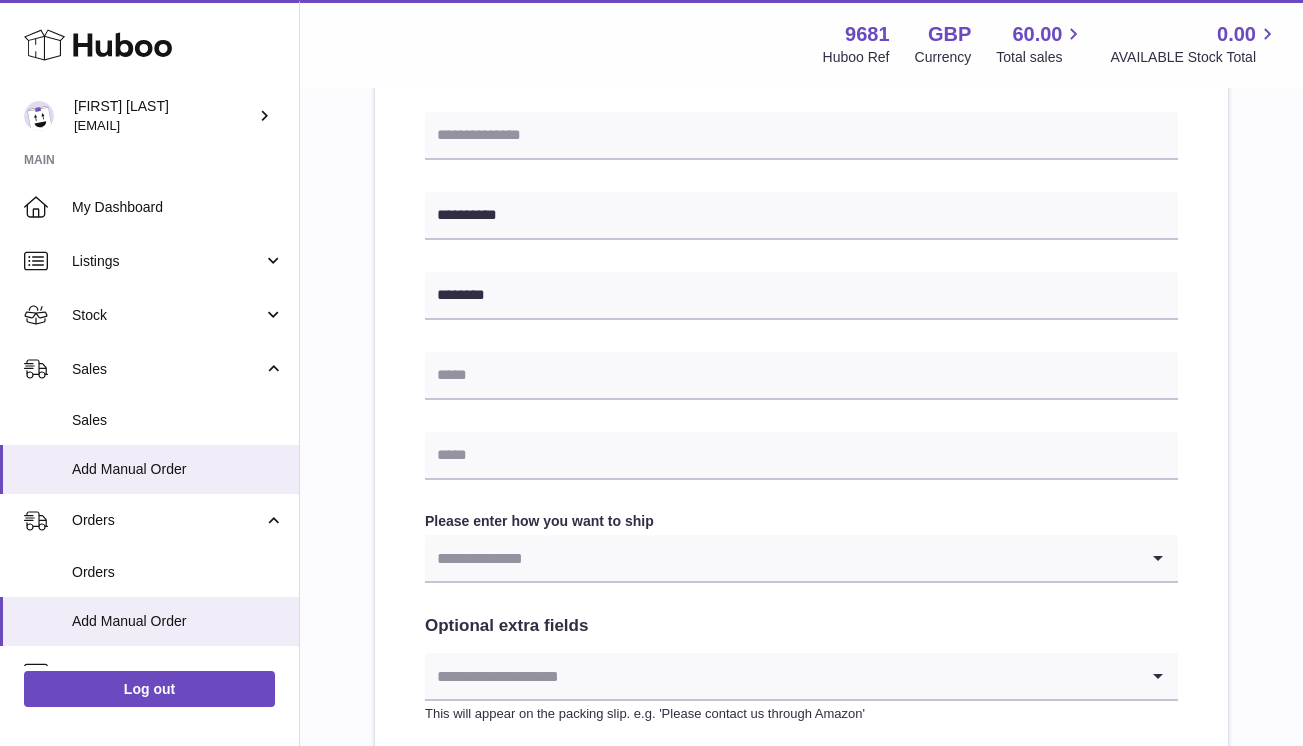 click at bounding box center (781, 558) 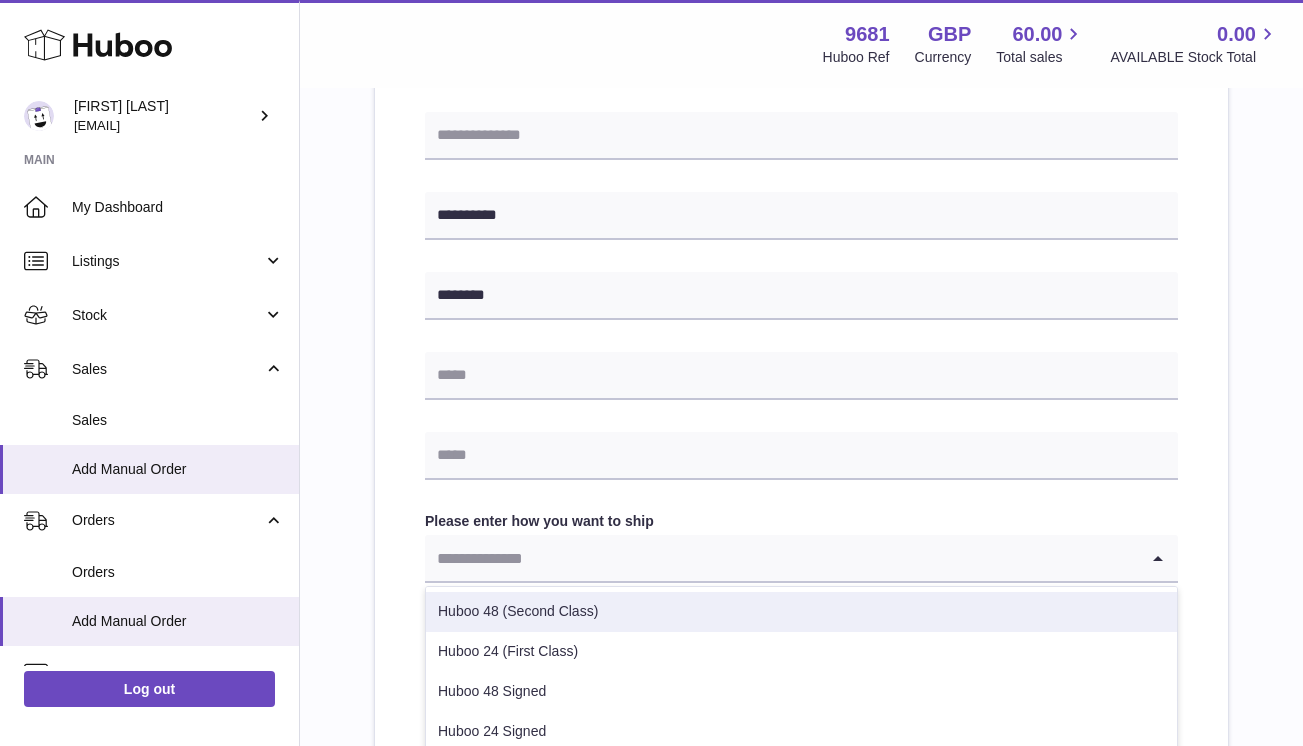 click on "Huboo 48 (Second Class)" at bounding box center [801, 612] 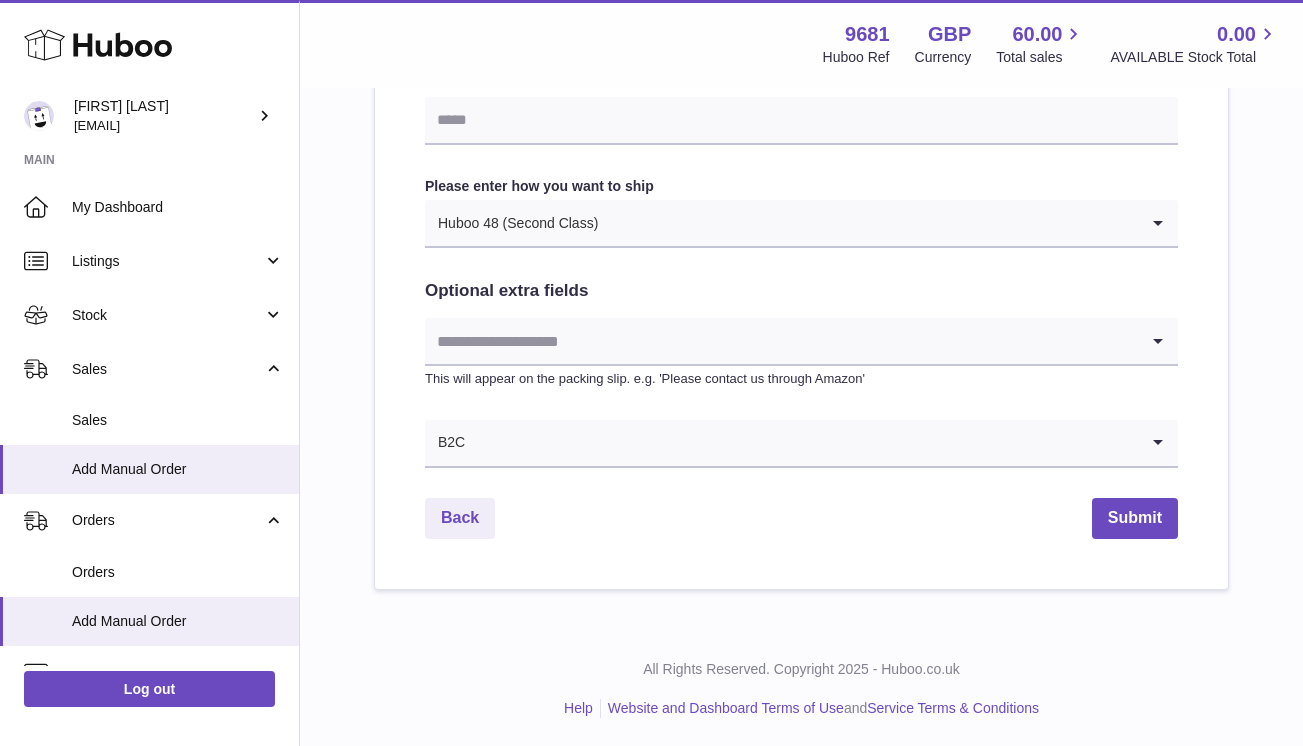 scroll, scrollTop: 1064, scrollLeft: 0, axis: vertical 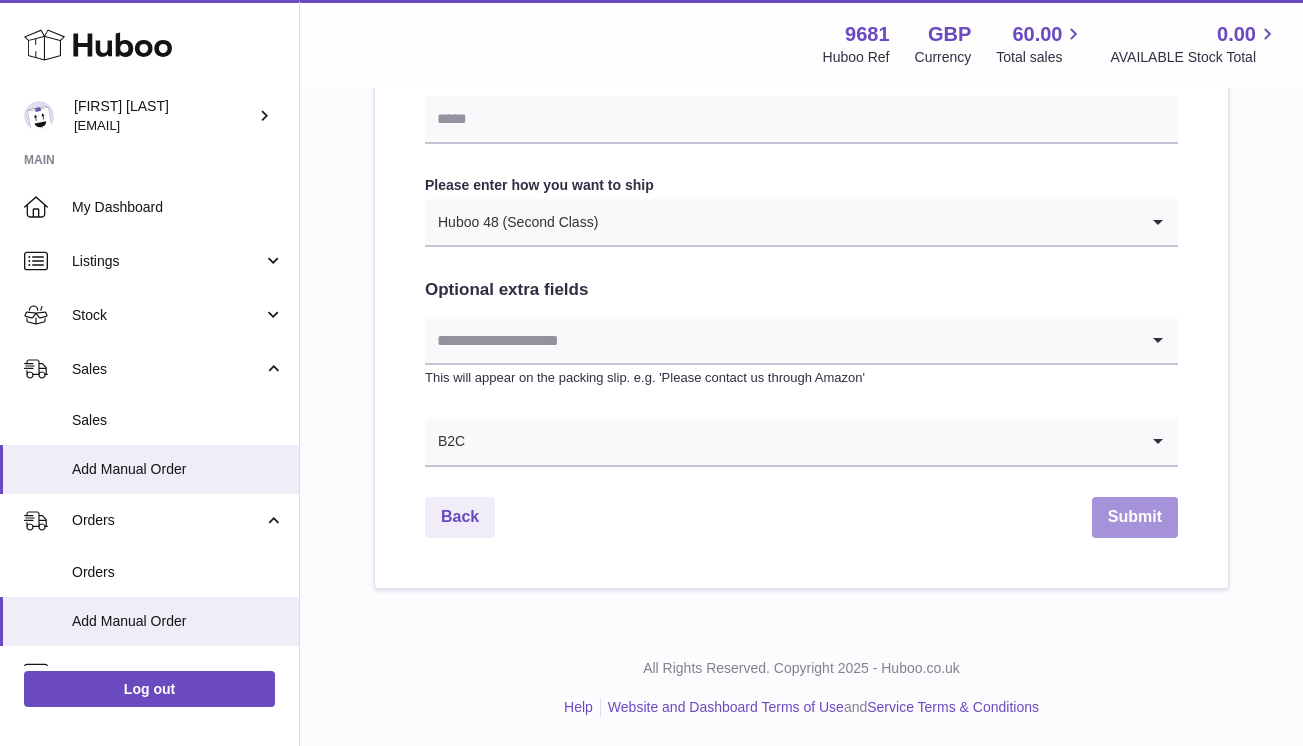 click on "Submit" at bounding box center [1135, 517] 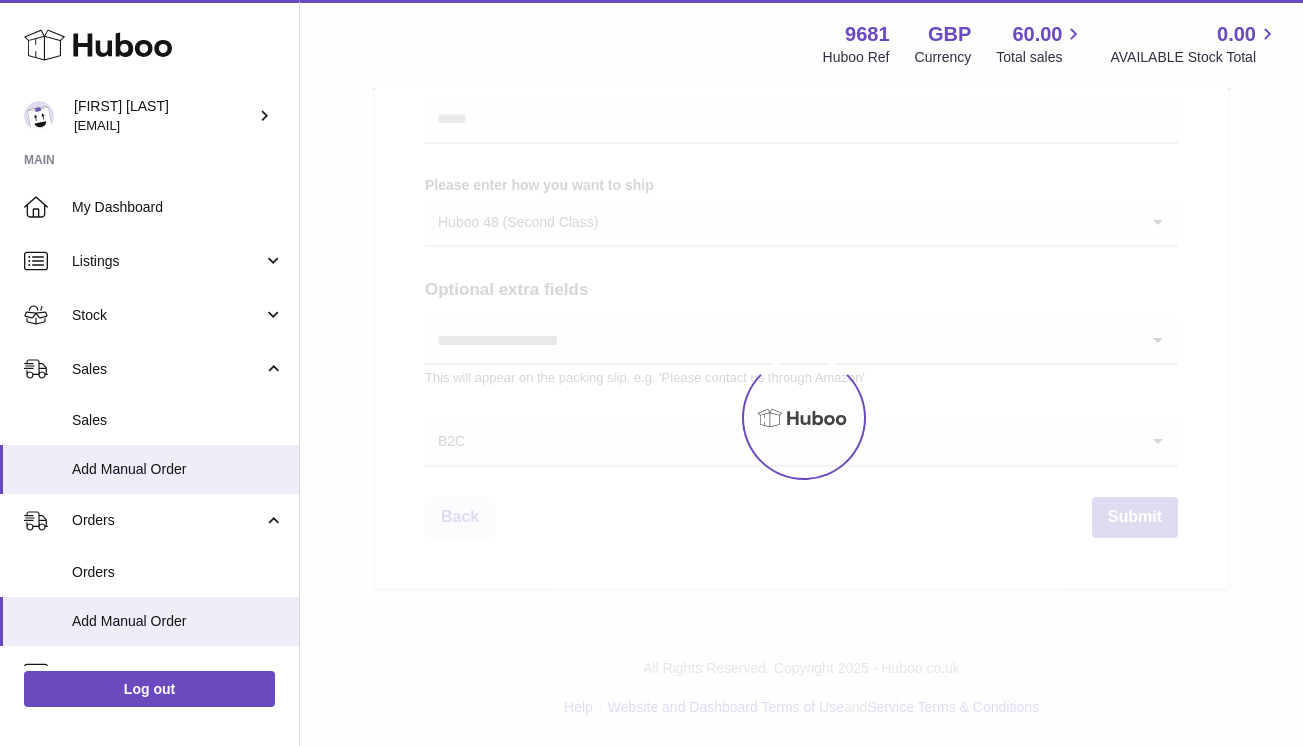scroll, scrollTop: 0, scrollLeft: 0, axis: both 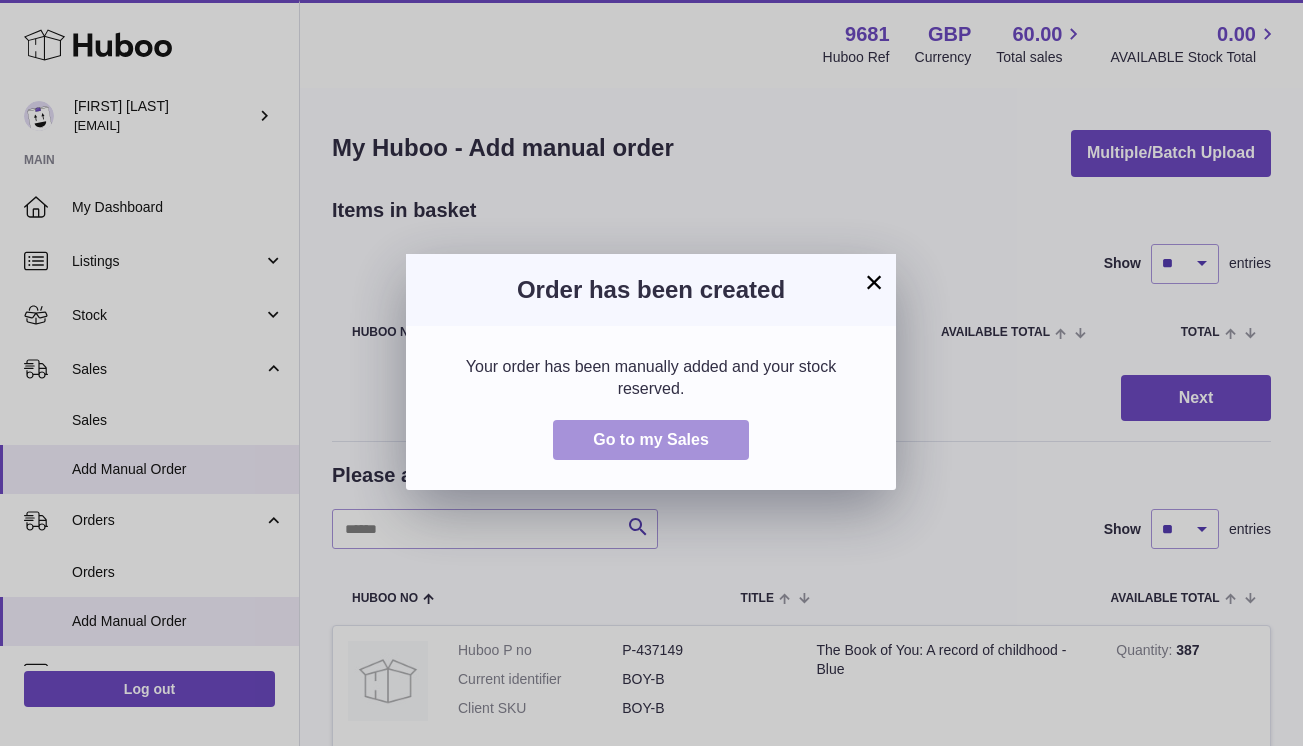 click on "Go to my Sales" at bounding box center (651, 439) 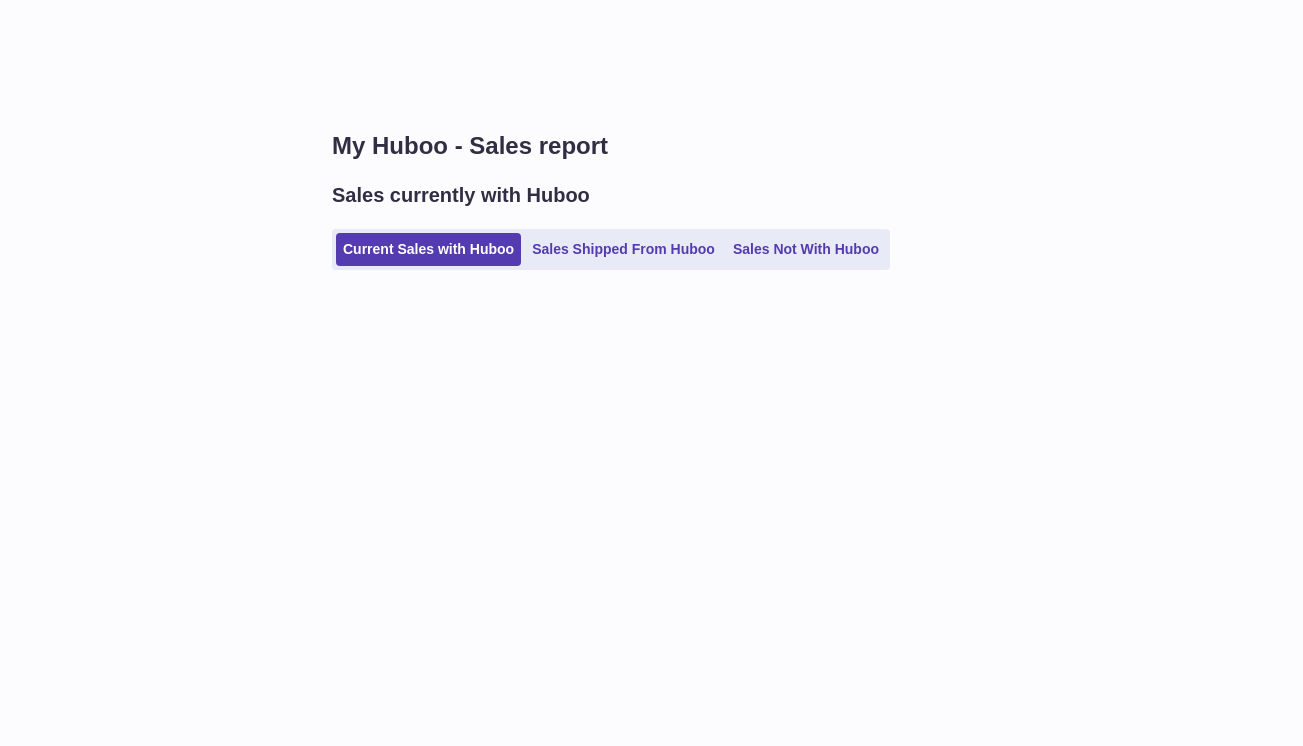 scroll, scrollTop: 0, scrollLeft: 0, axis: both 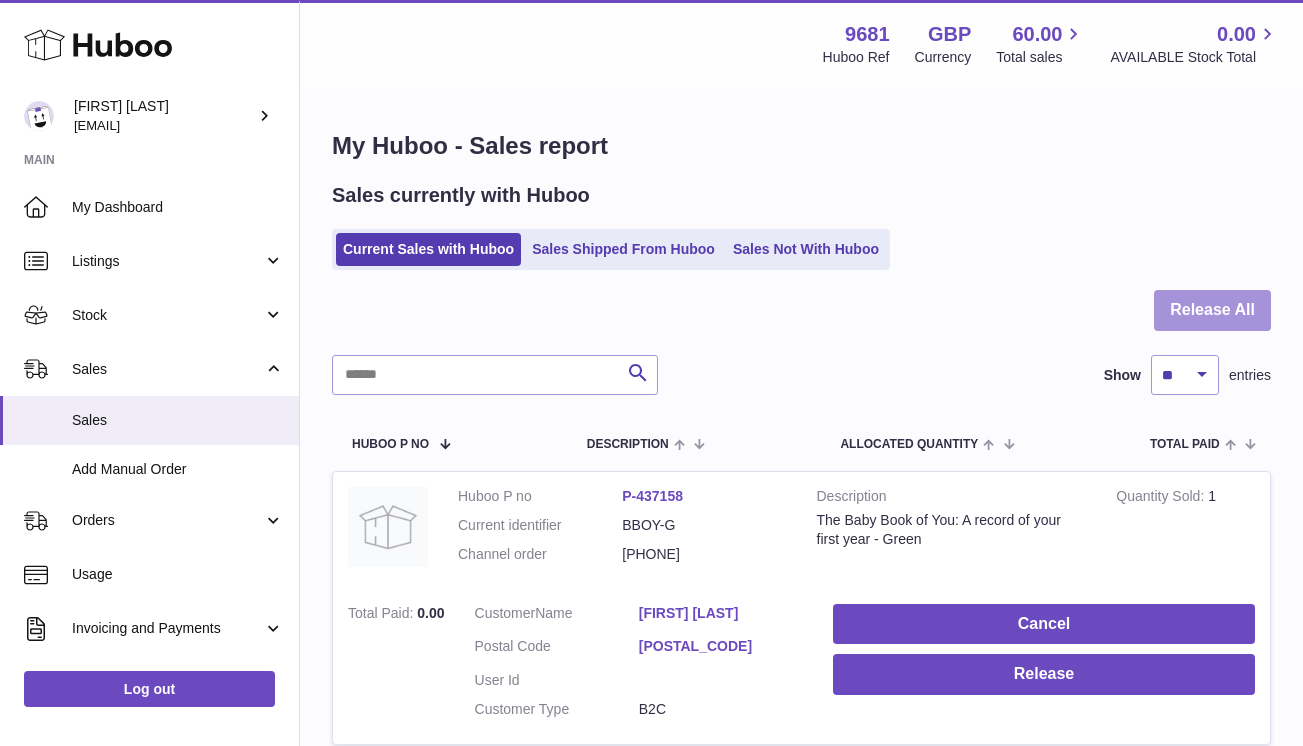 click on "Release All" at bounding box center [1212, 310] 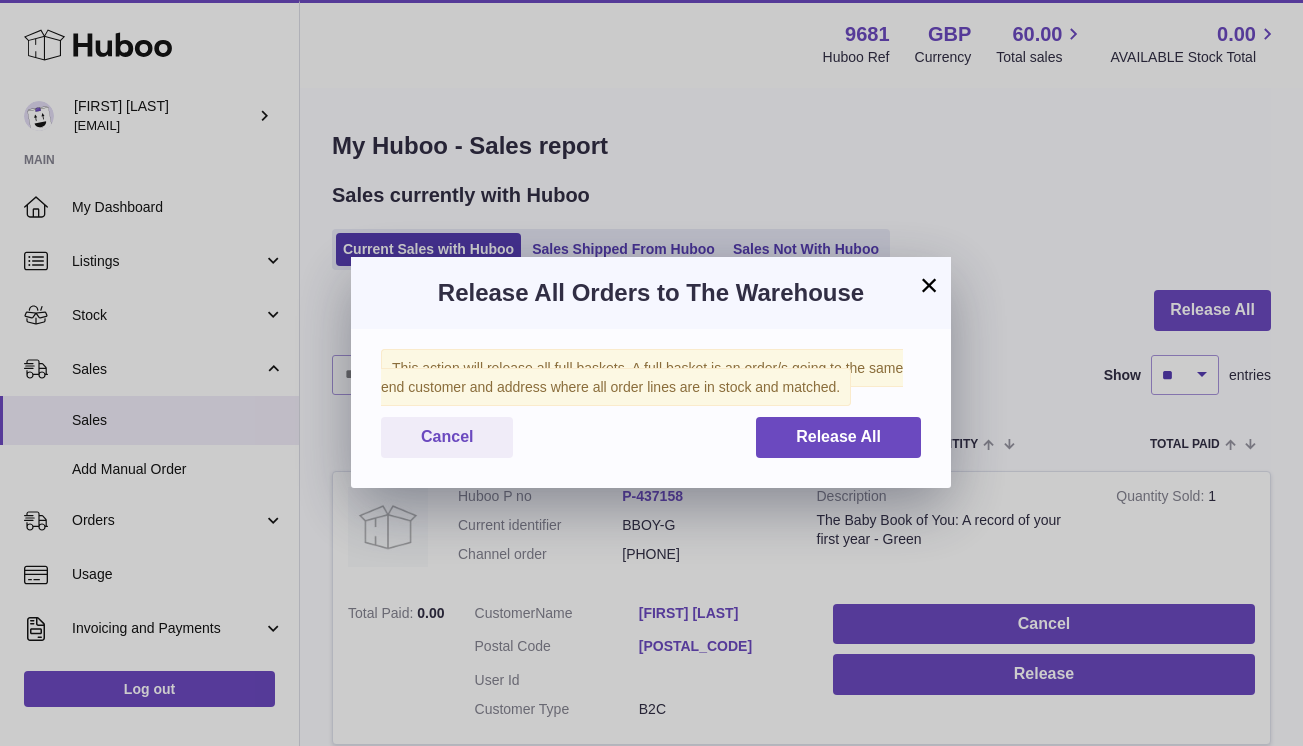 click on "This action will release all full baskets.
A full basket is an order/s going to the same end customer and address where all order lines are in stock and matched.
Cancel   Release All" at bounding box center (651, 408) 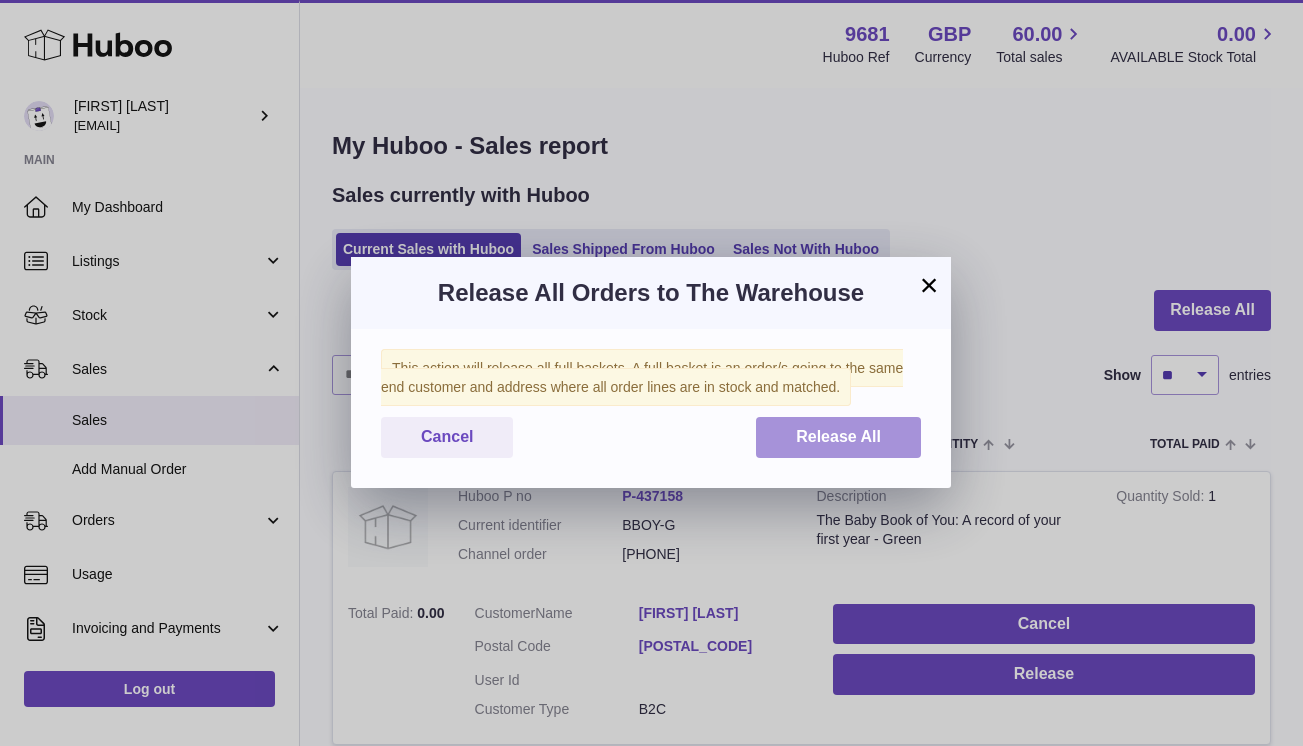 click on "Release All" at bounding box center (838, 436) 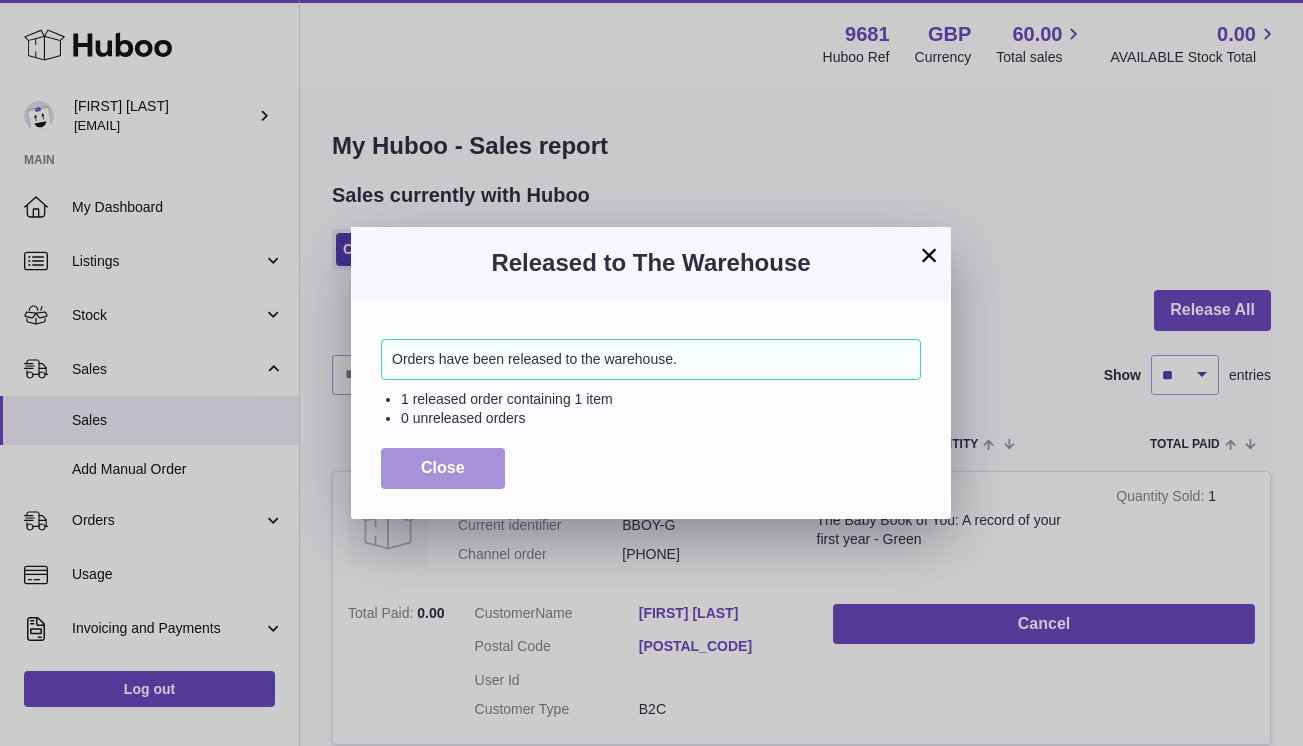 click on "Close" at bounding box center (443, 467) 